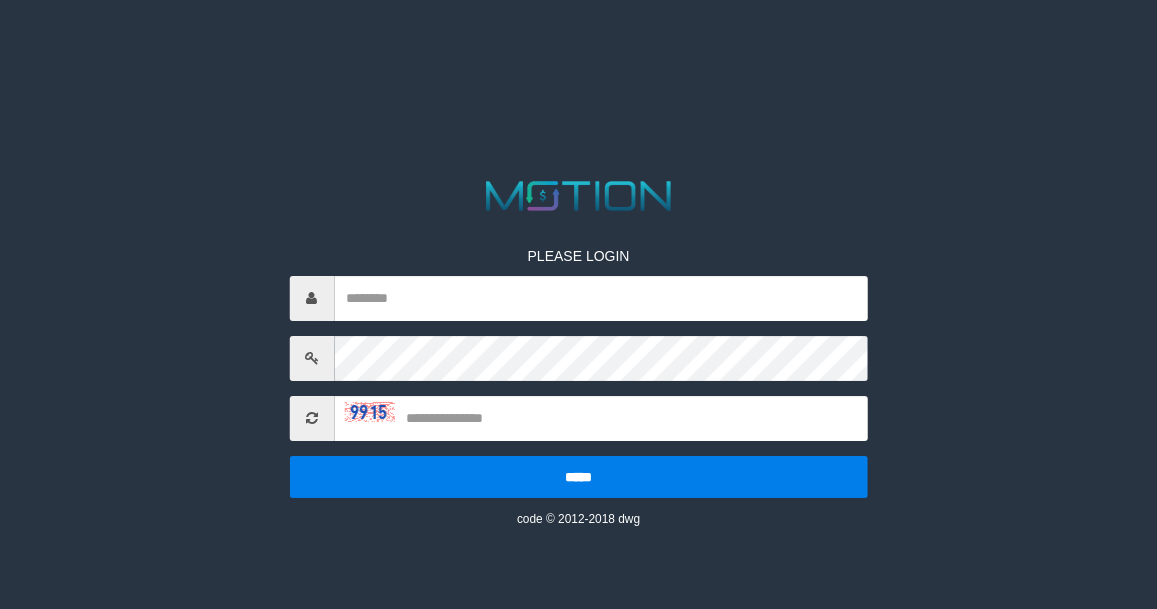 scroll, scrollTop: 0, scrollLeft: 0, axis: both 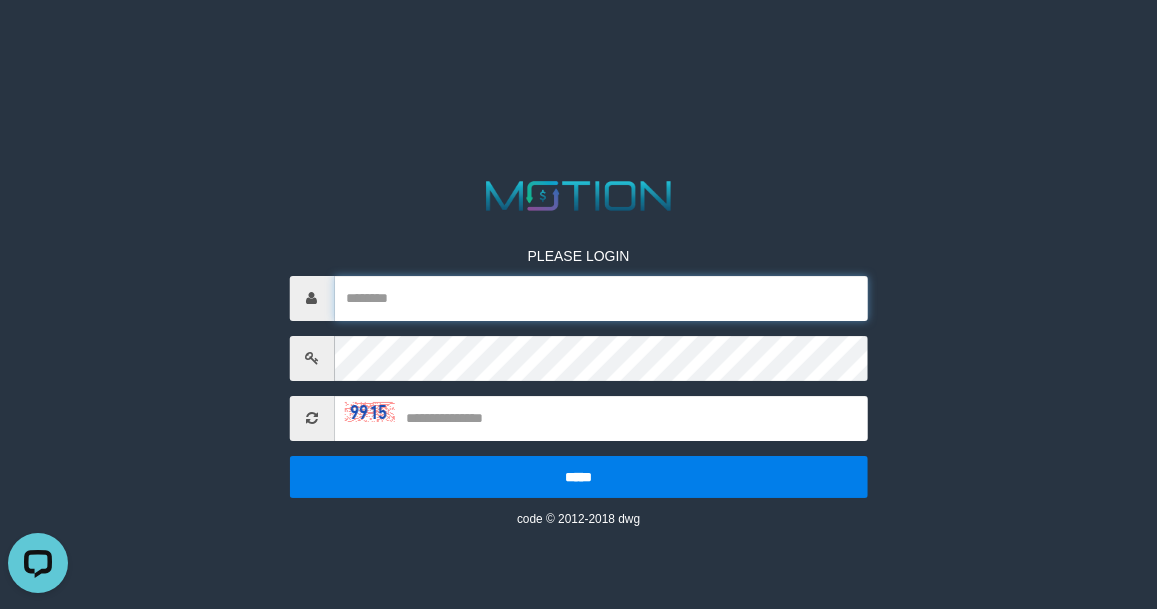 type on "*********" 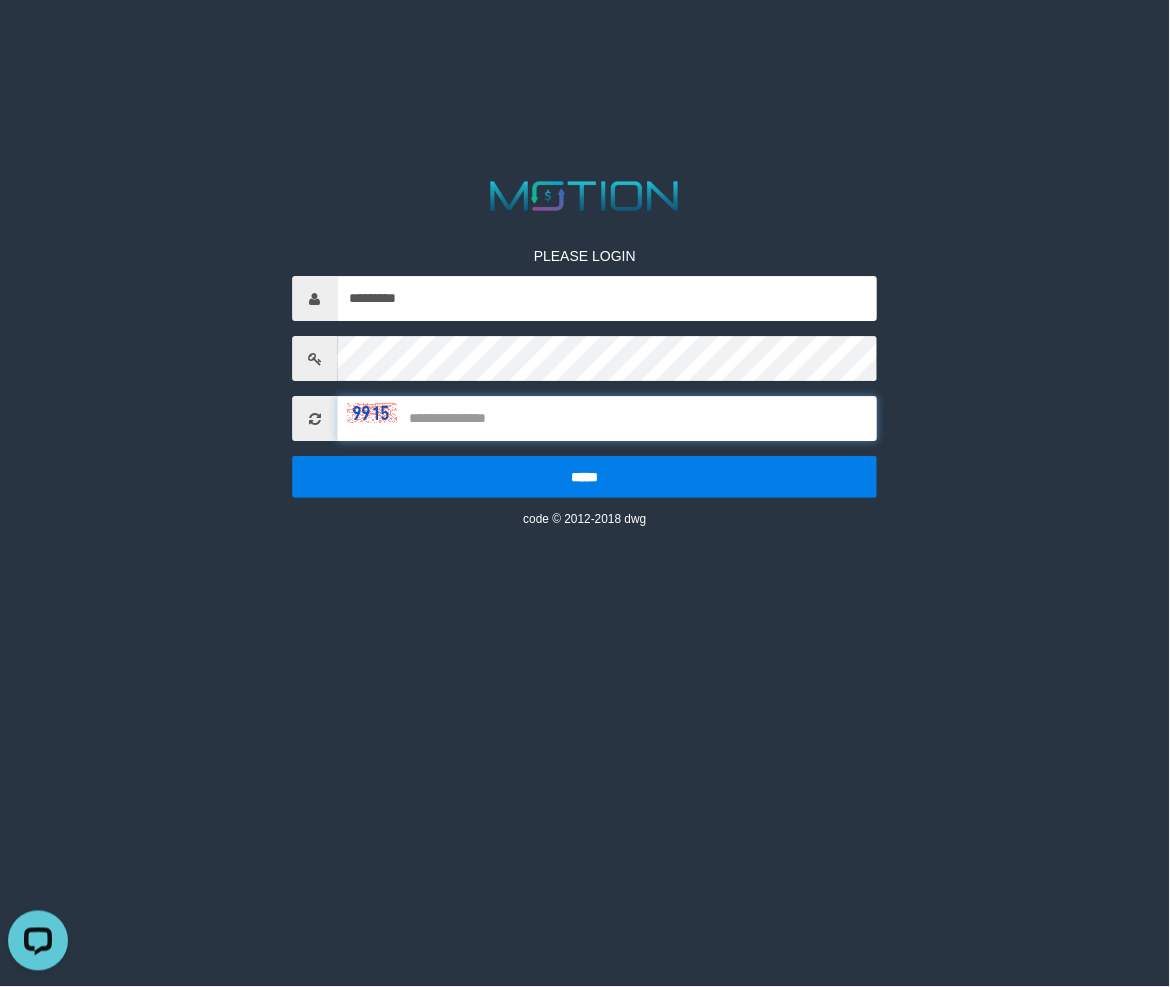 click at bounding box center (607, 419) 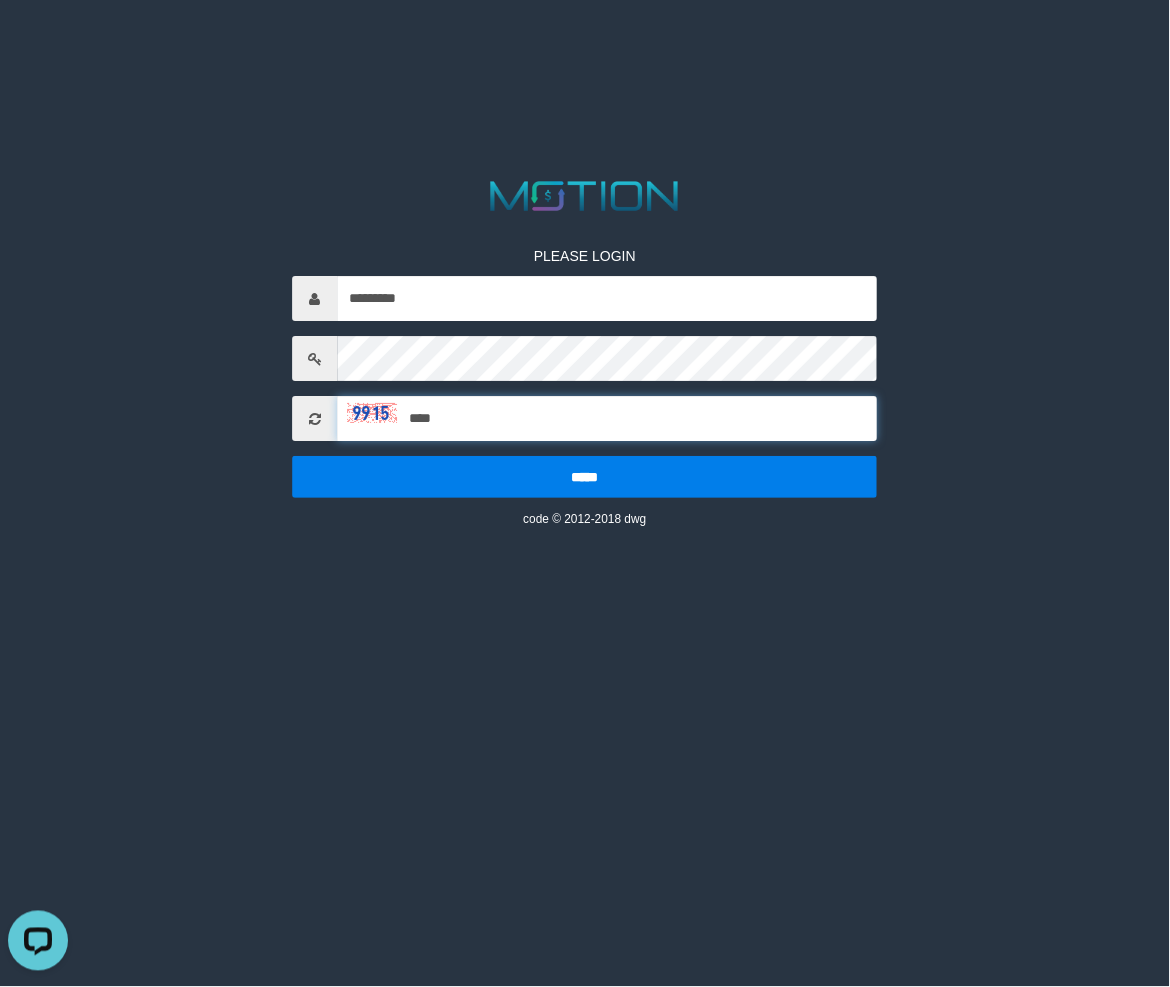 type on "****" 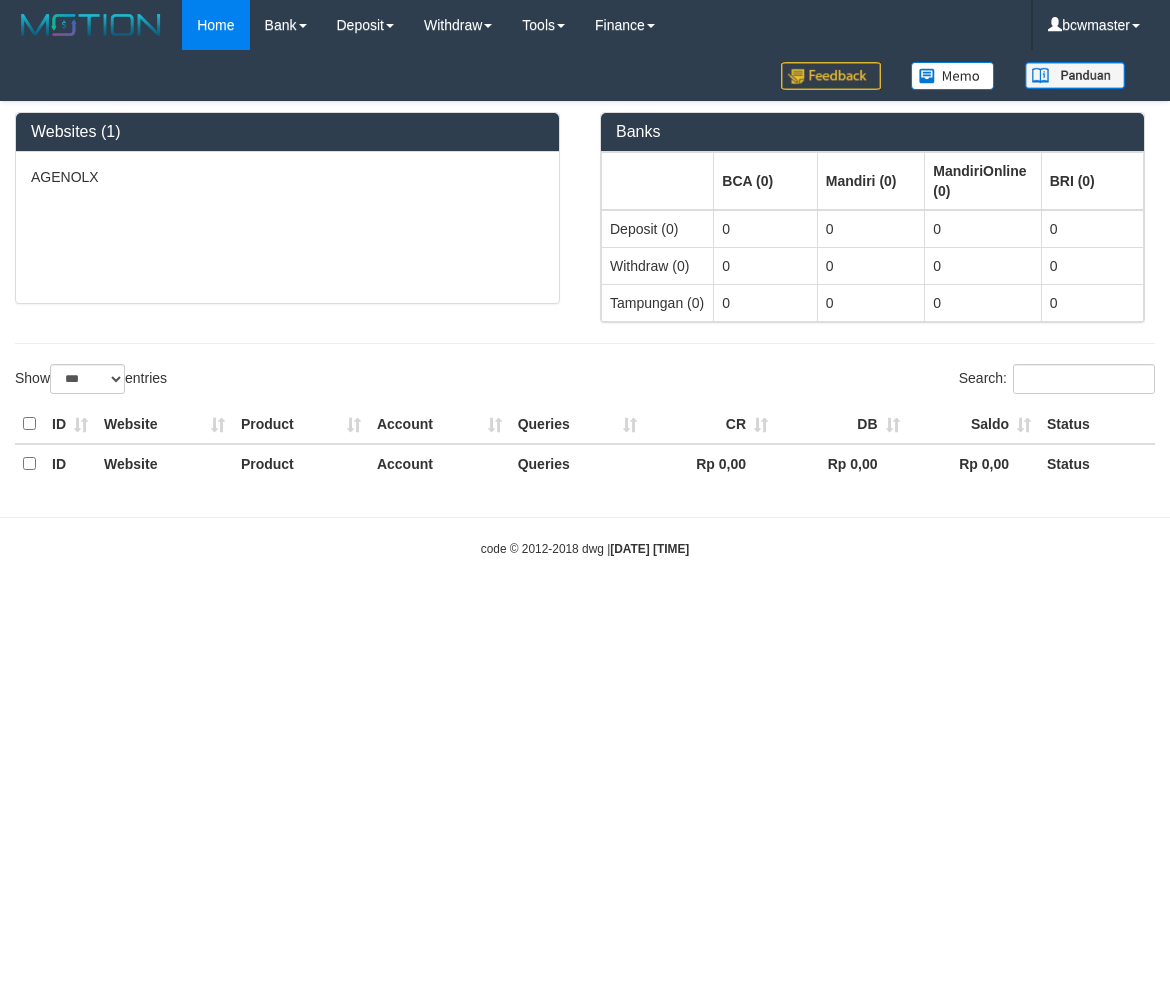 select on "***" 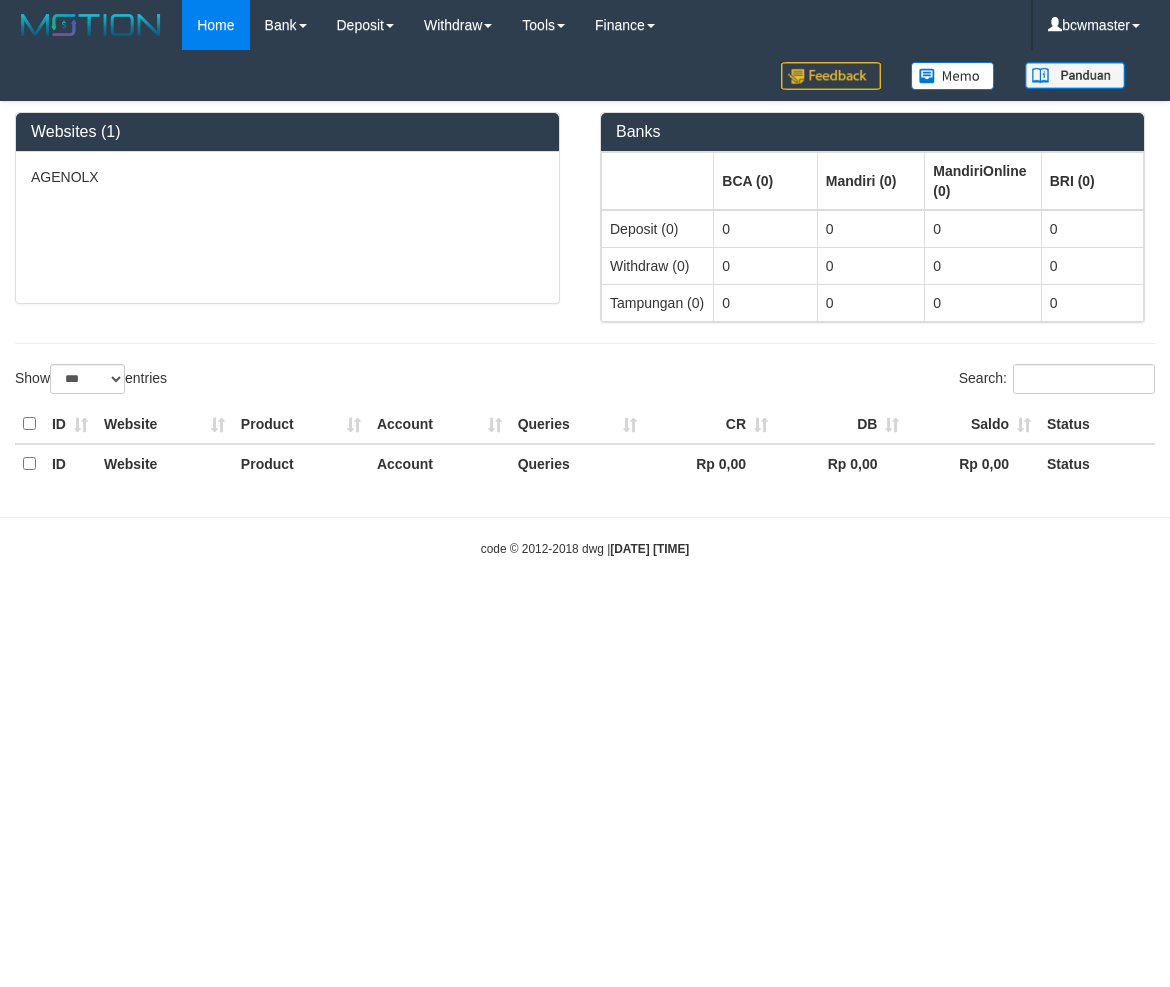 scroll, scrollTop: 0, scrollLeft: 0, axis: both 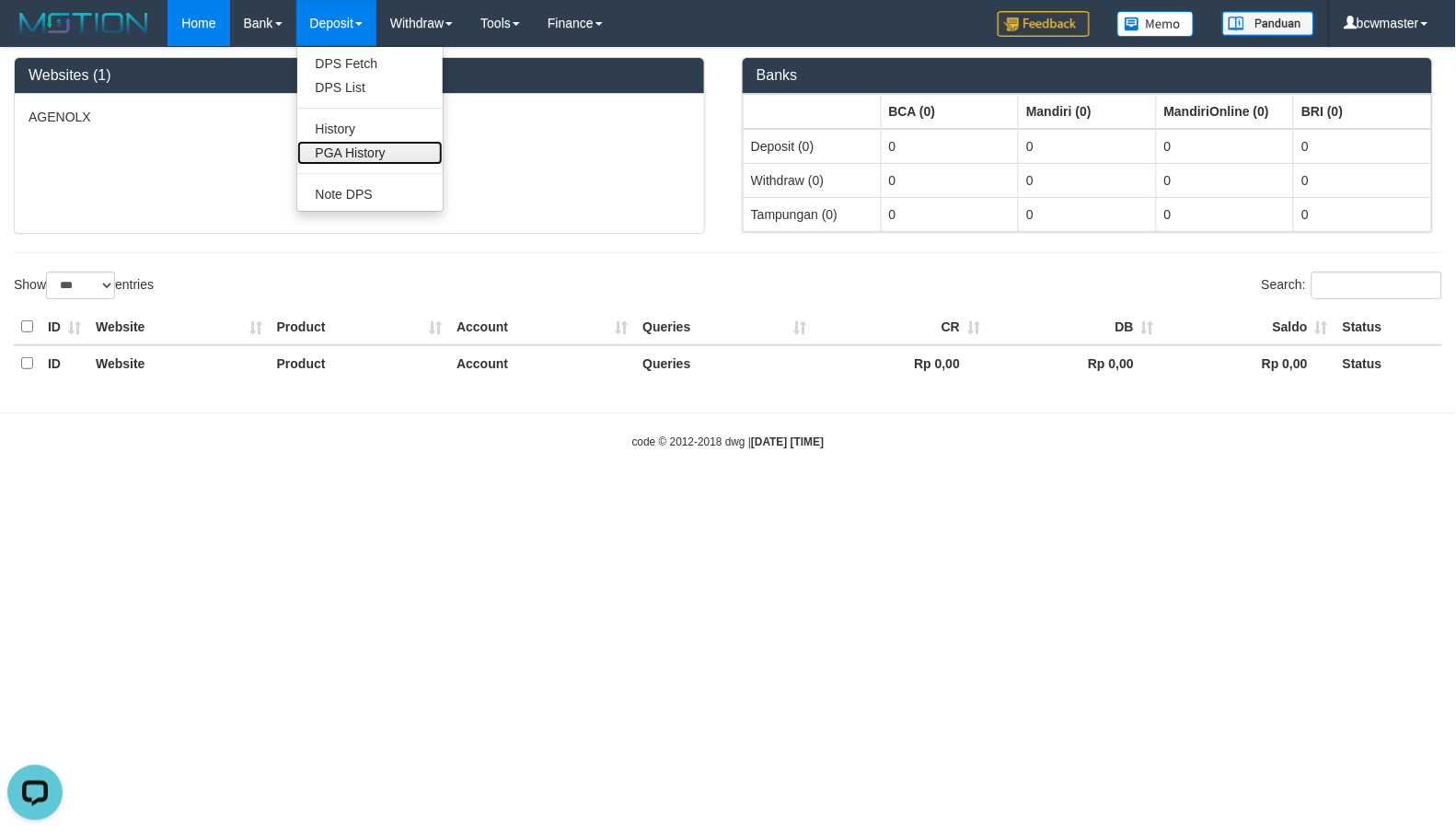 click on "PGA History" at bounding box center (370, 153) 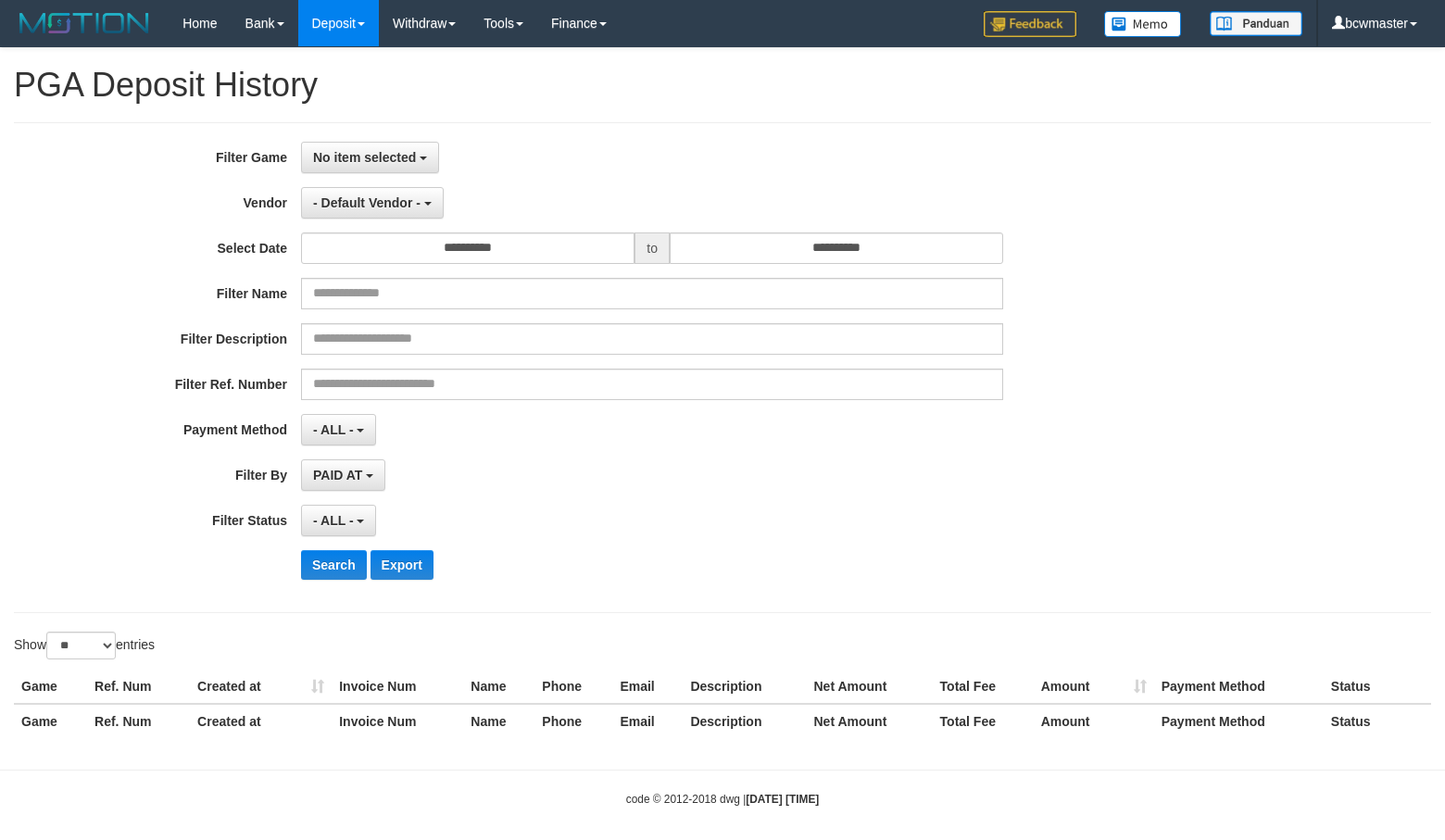 select 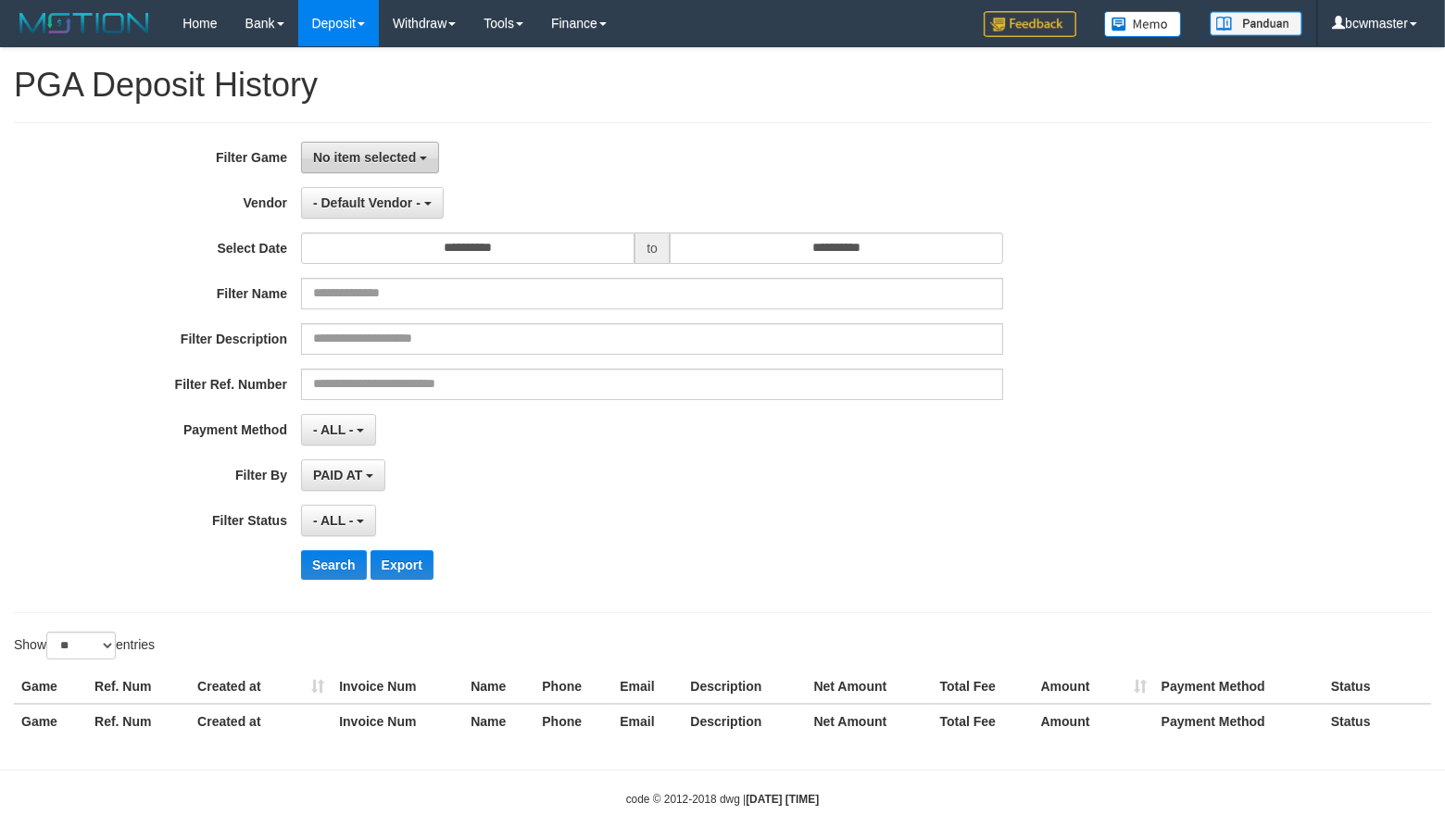 drag, startPoint x: 369, startPoint y: 136, endPoint x: 375, endPoint y: 162, distance: 26.68333 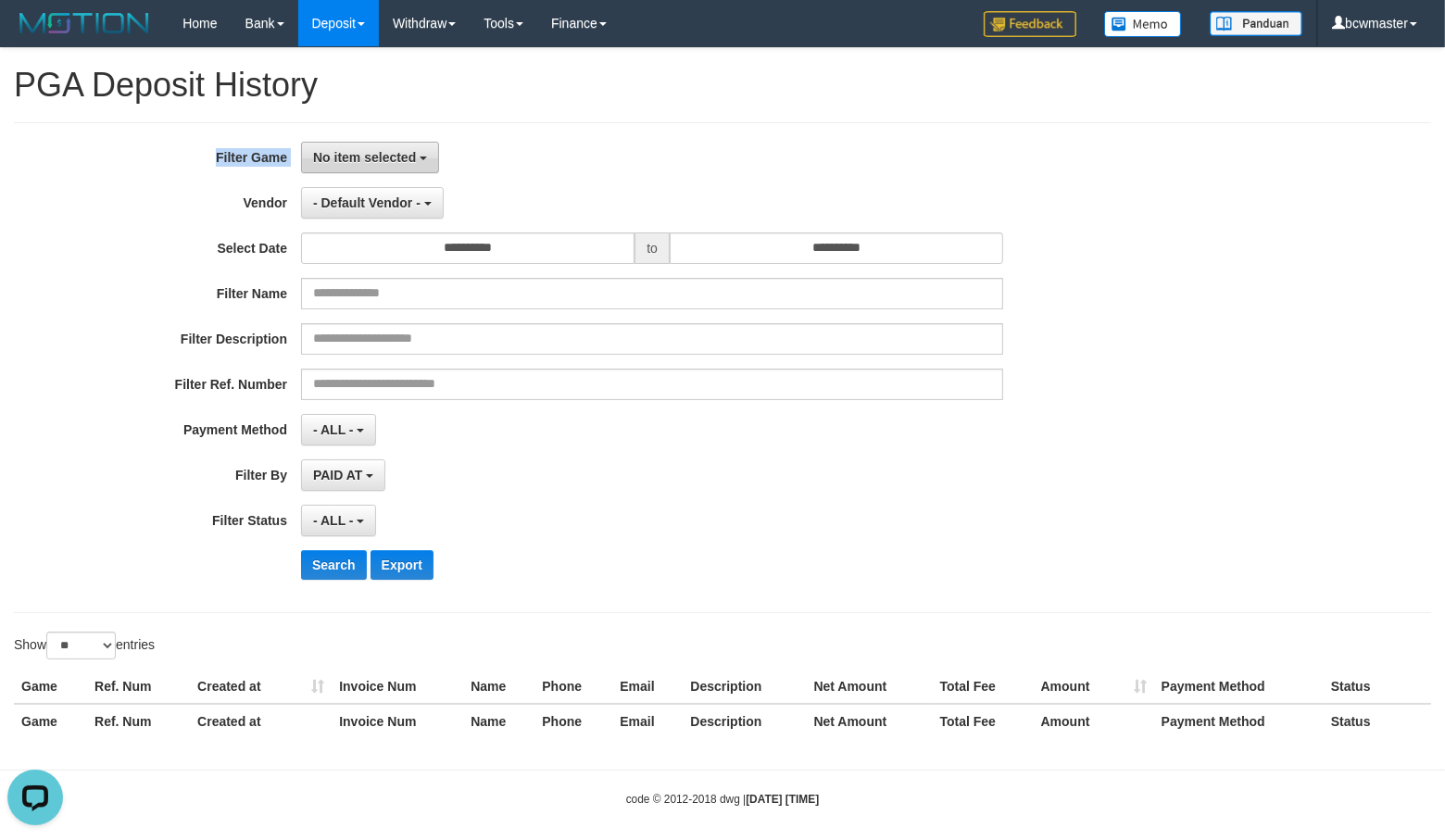 scroll, scrollTop: 0, scrollLeft: 0, axis: both 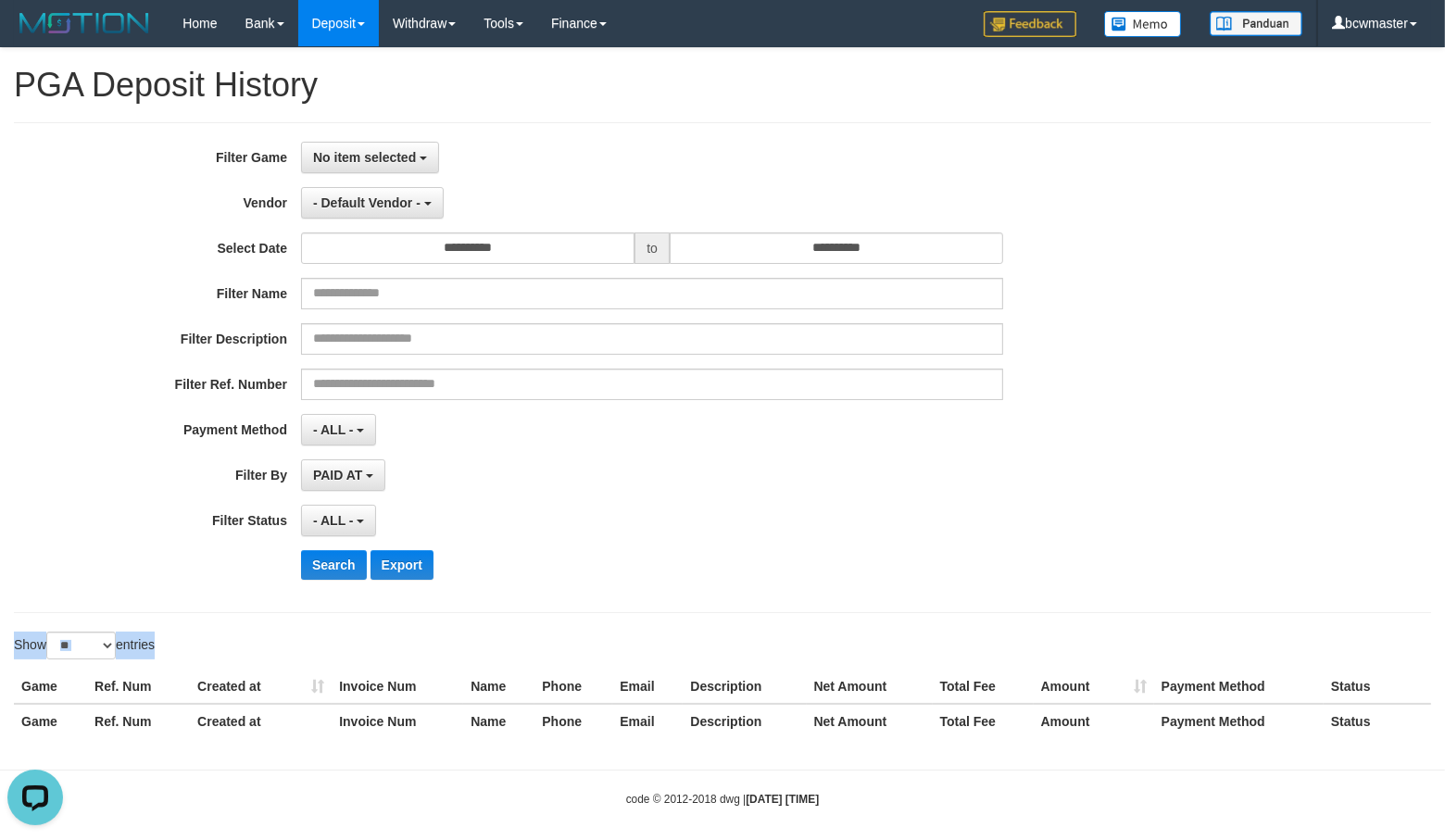 click on "**********" at bounding box center (722, 399) 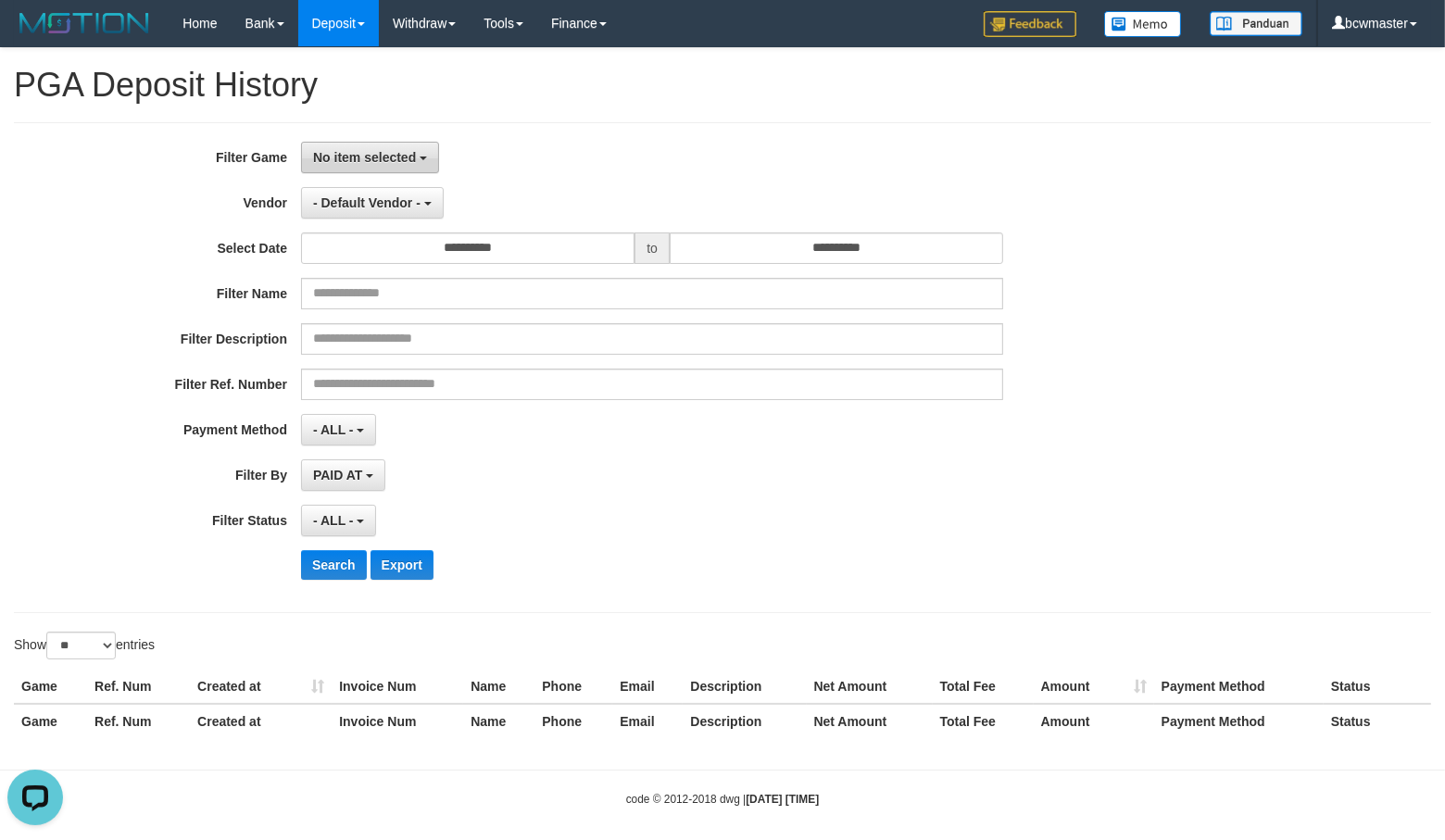 drag, startPoint x: 359, startPoint y: 155, endPoint x: 360, endPoint y: 171, distance: 16.03122 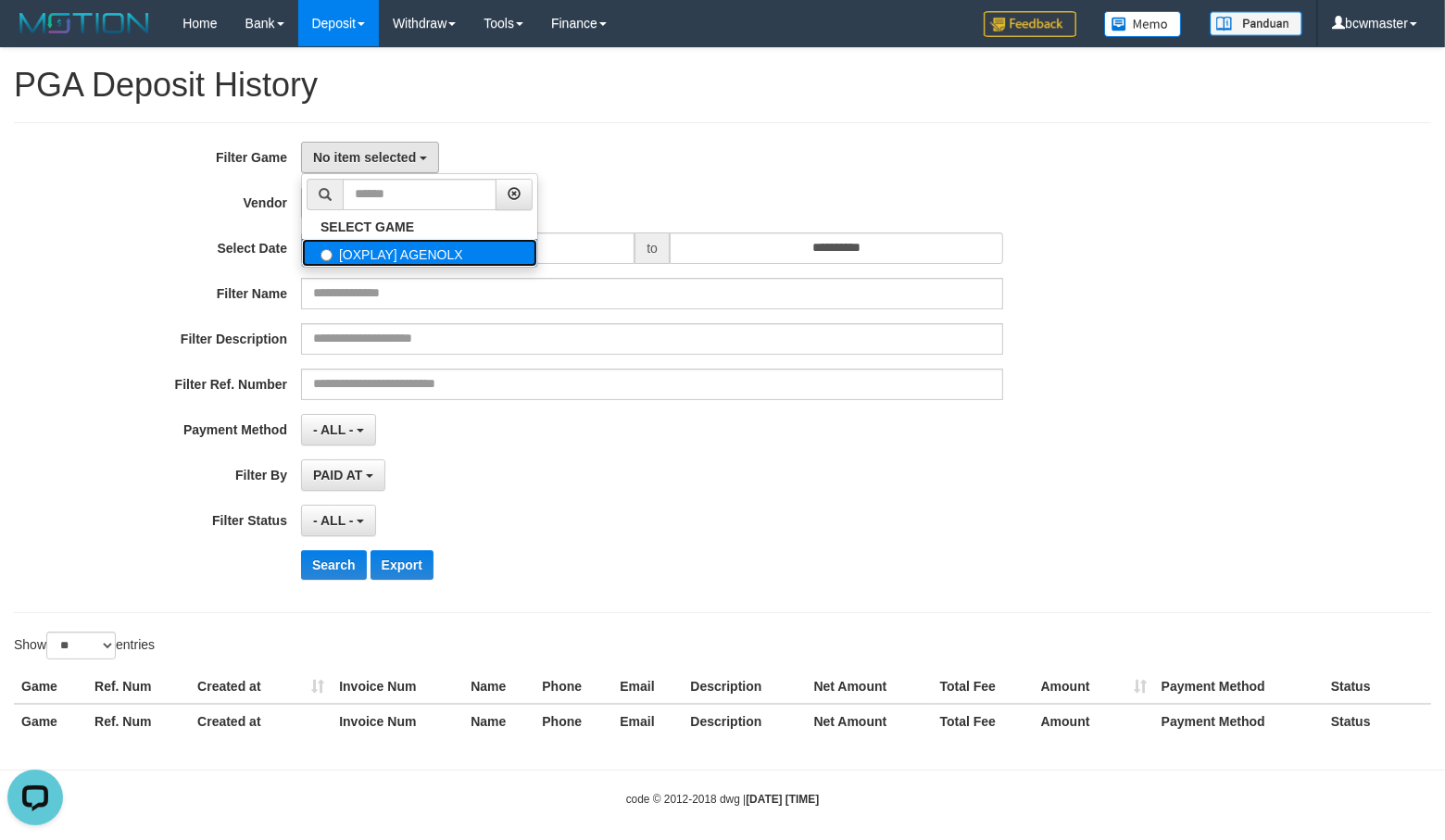 click on "[OXPLAY] AGENOLX" at bounding box center [420, 253] 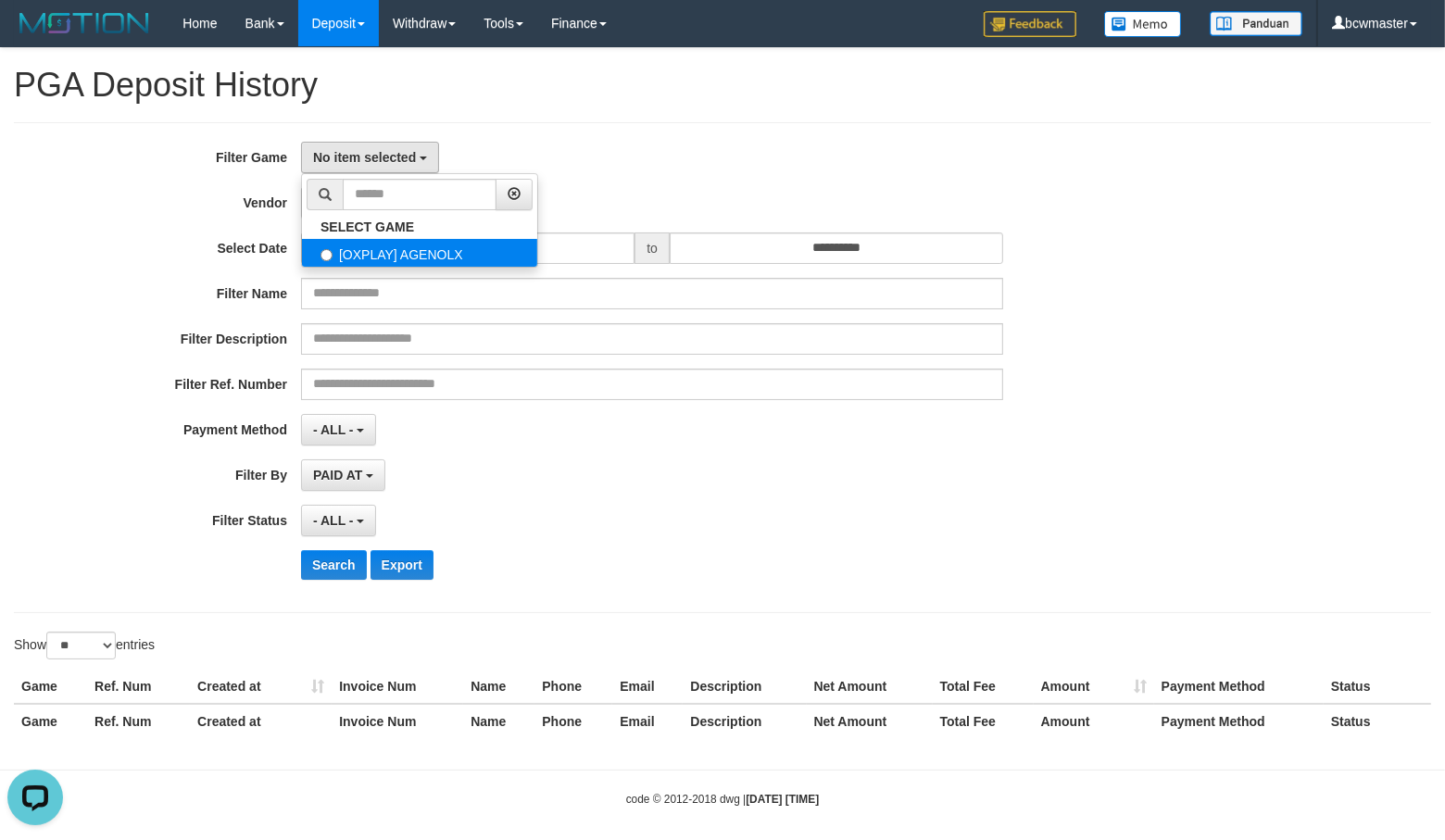 select on "***" 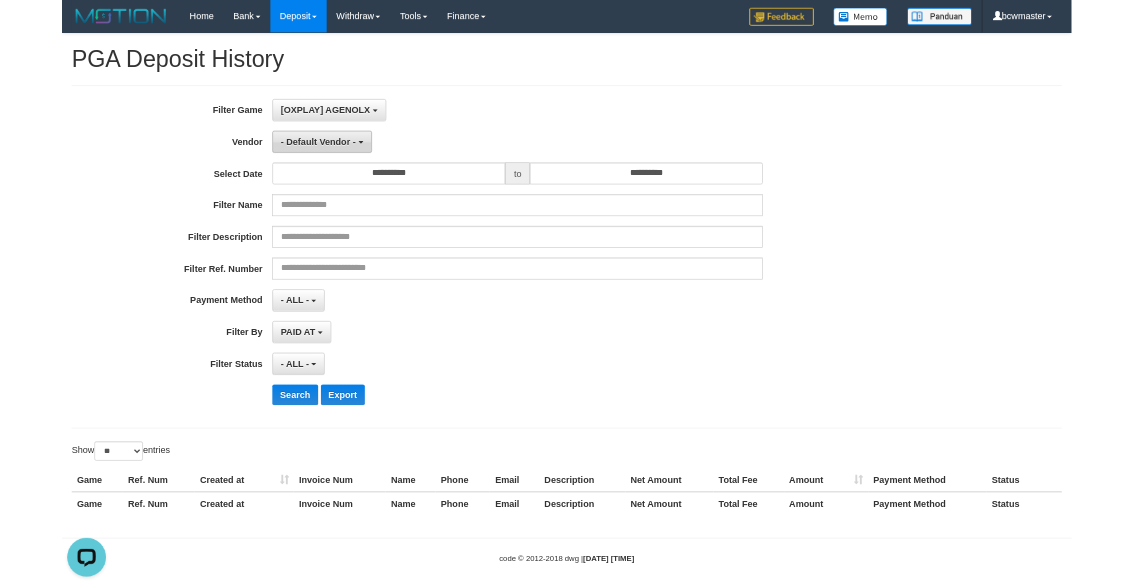 scroll, scrollTop: 17, scrollLeft: 0, axis: vertical 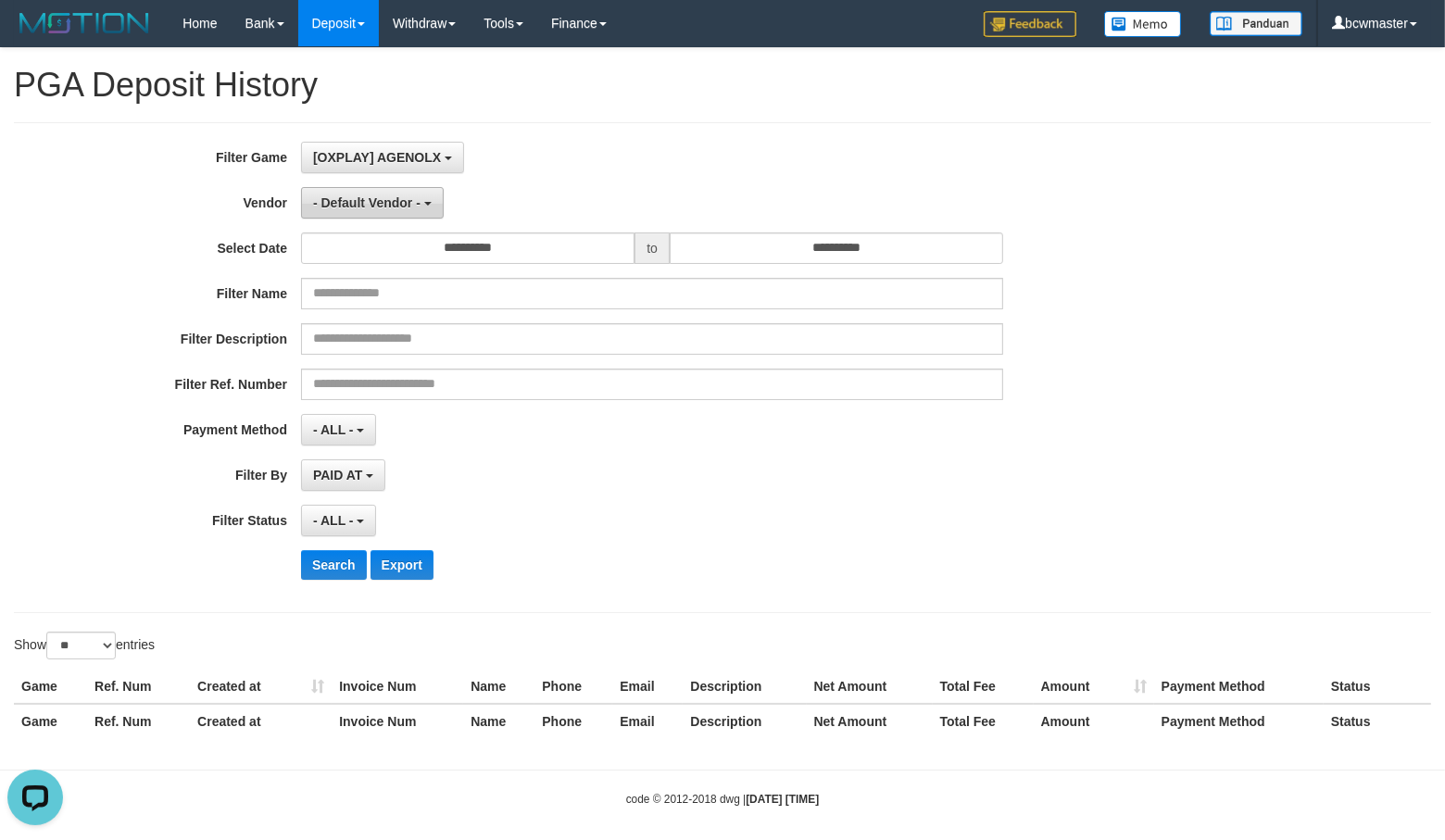 click on "- Default Vendor -" at bounding box center [367, 203] 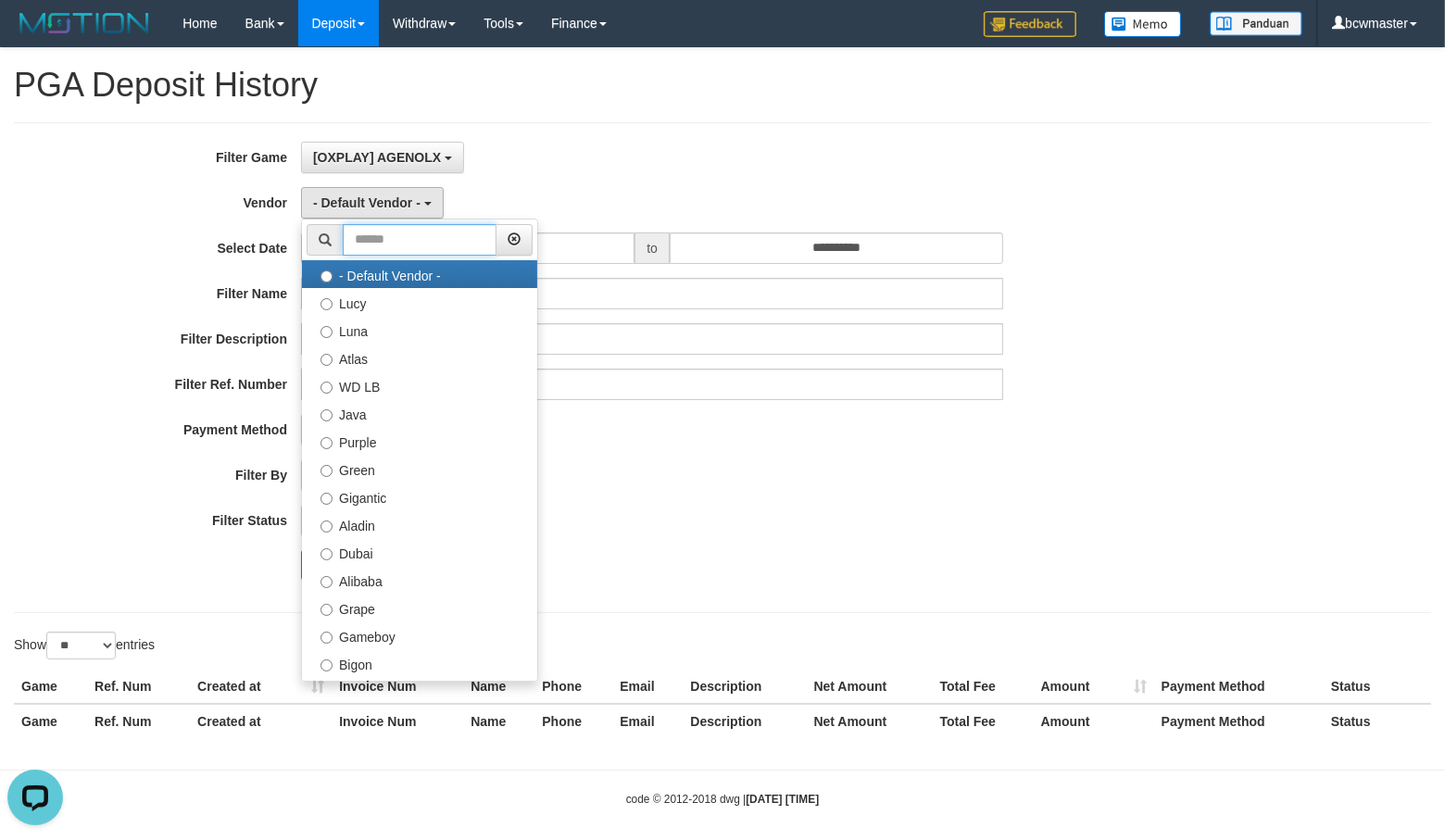 click at bounding box center [420, 240] 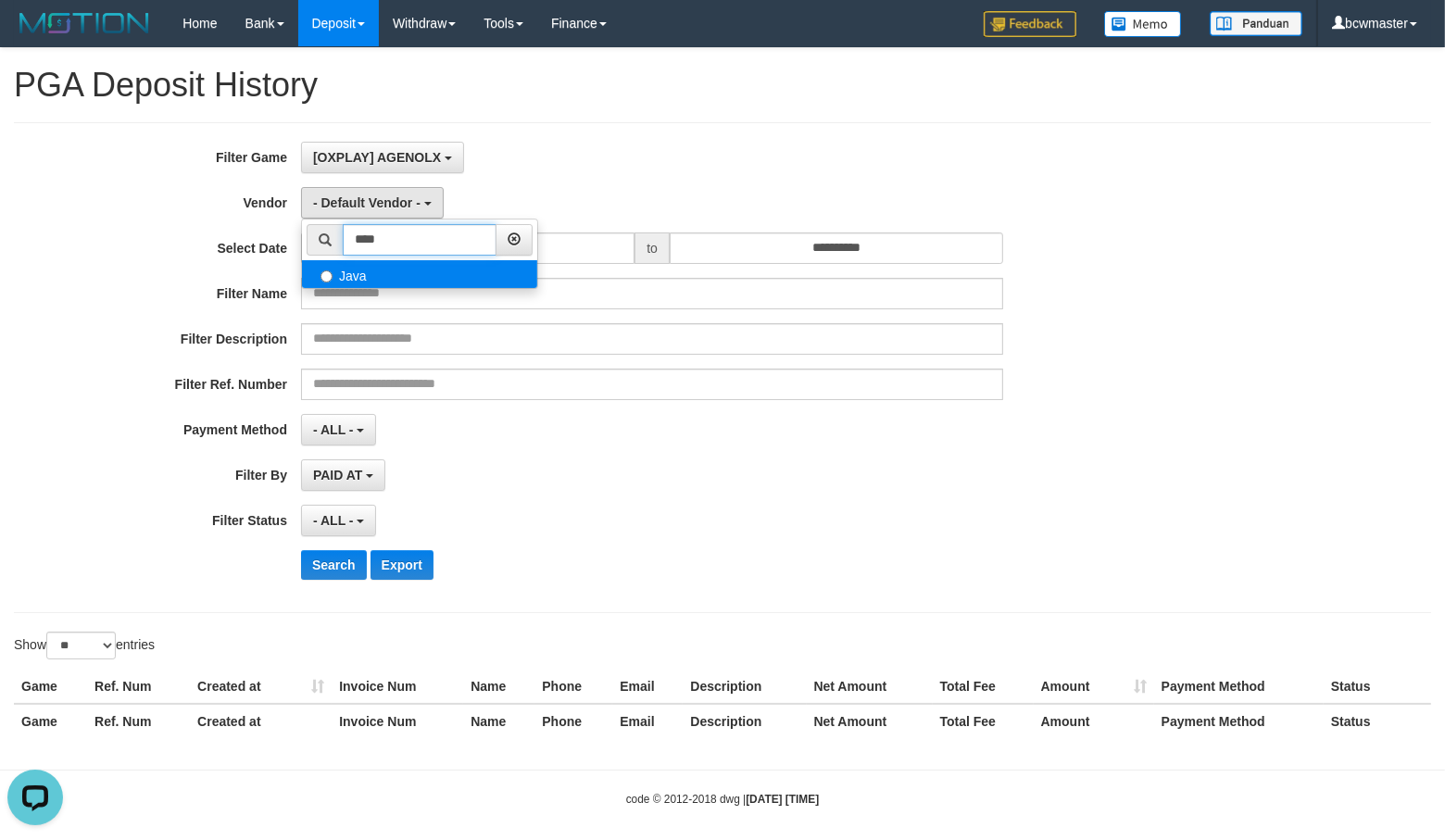 type on "****" 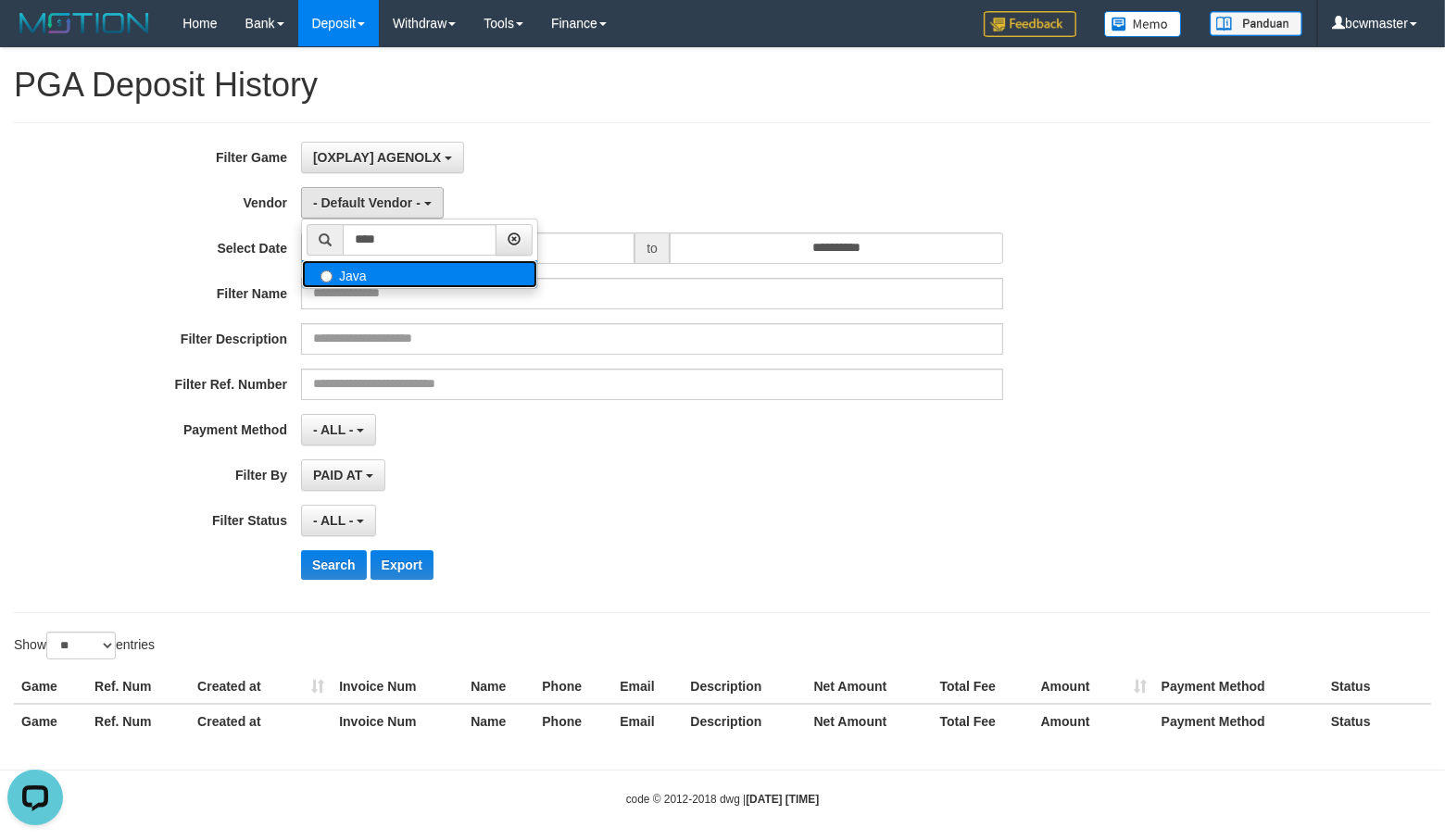 drag, startPoint x: 355, startPoint y: 283, endPoint x: 371, endPoint y: 284, distance: 16.03122 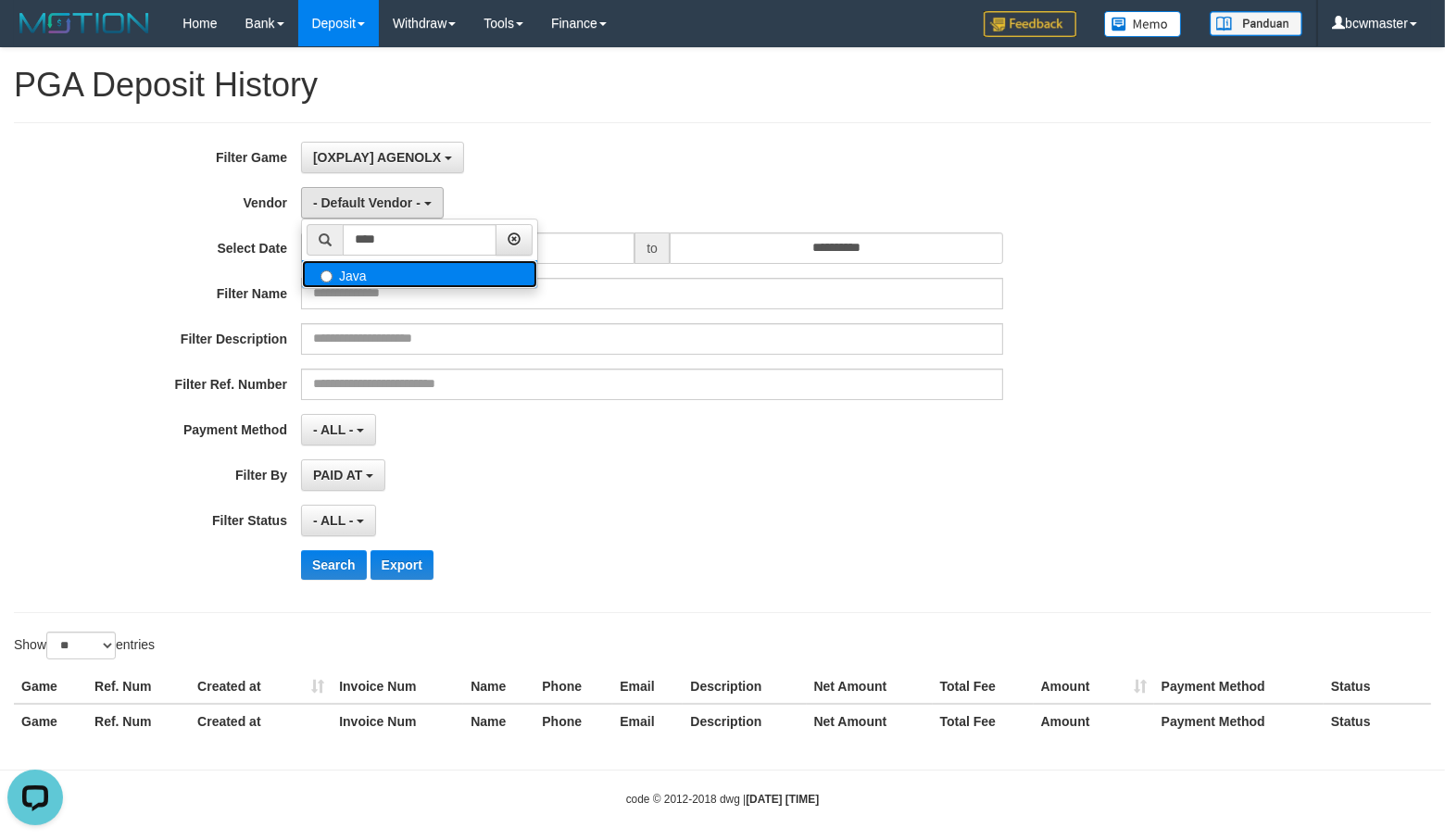 click on "Java" at bounding box center (420, 274) 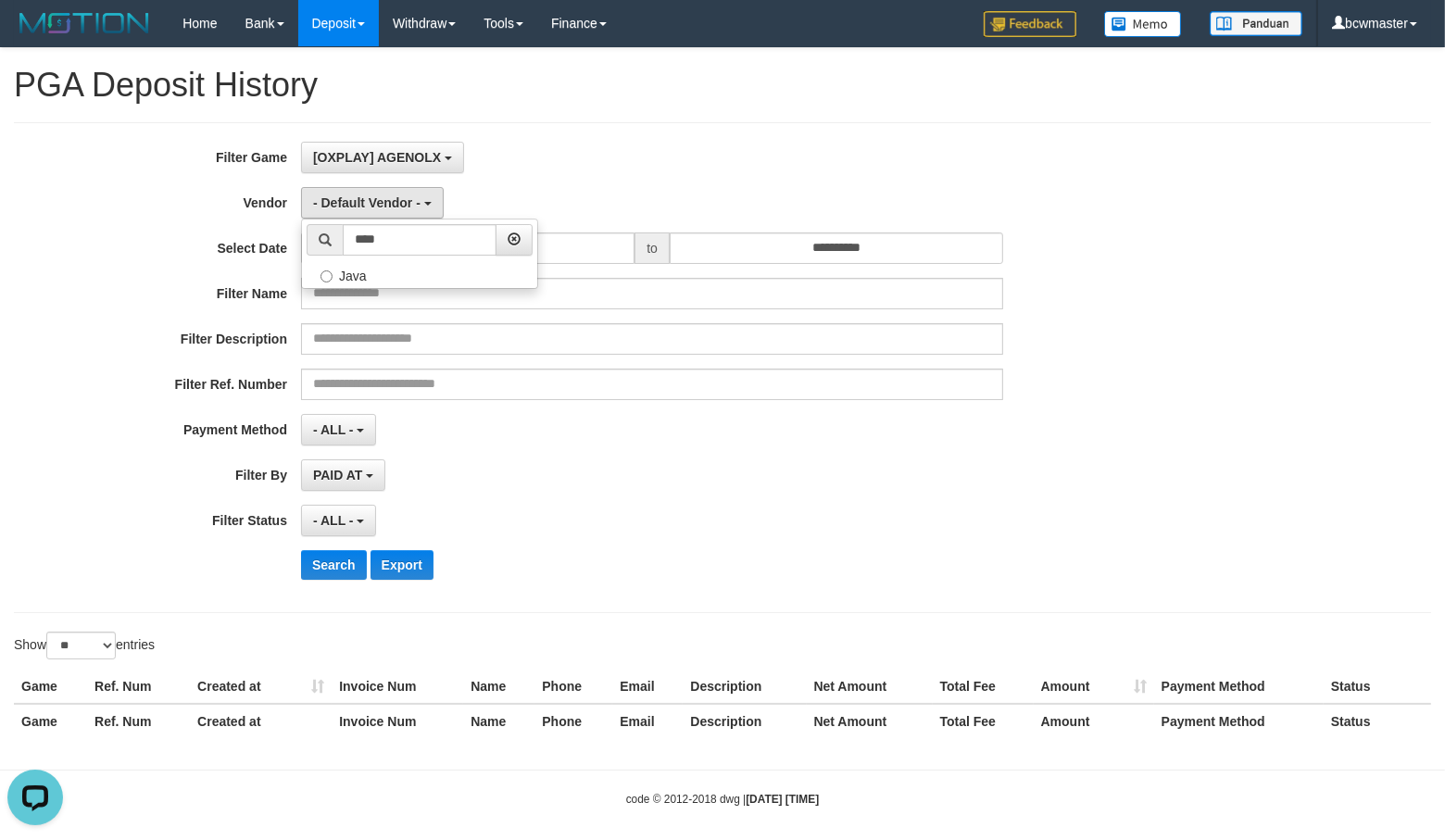 select on "**********" 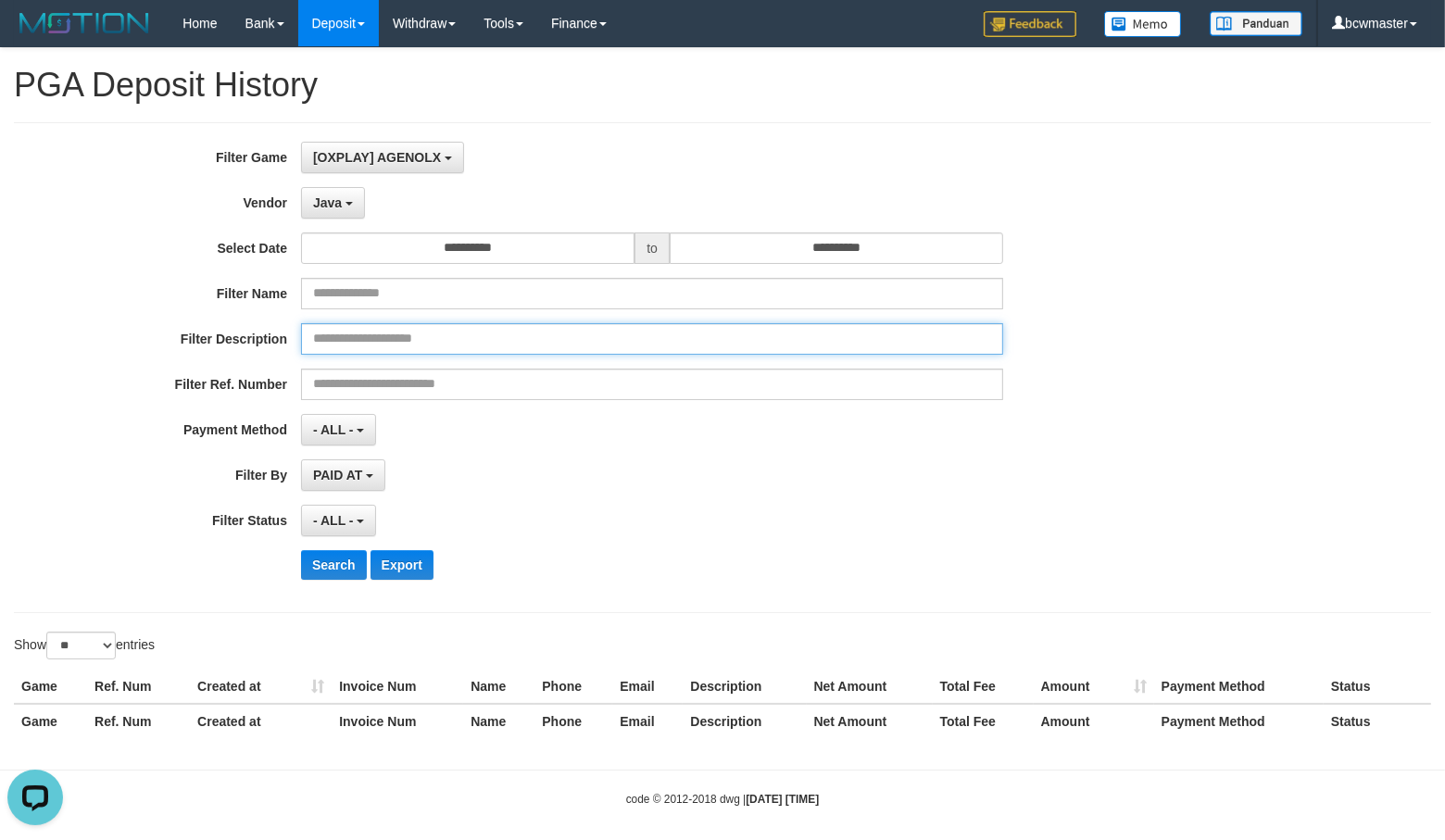 drag, startPoint x: 439, startPoint y: 351, endPoint x: 442, endPoint y: 342, distance: 9.486833 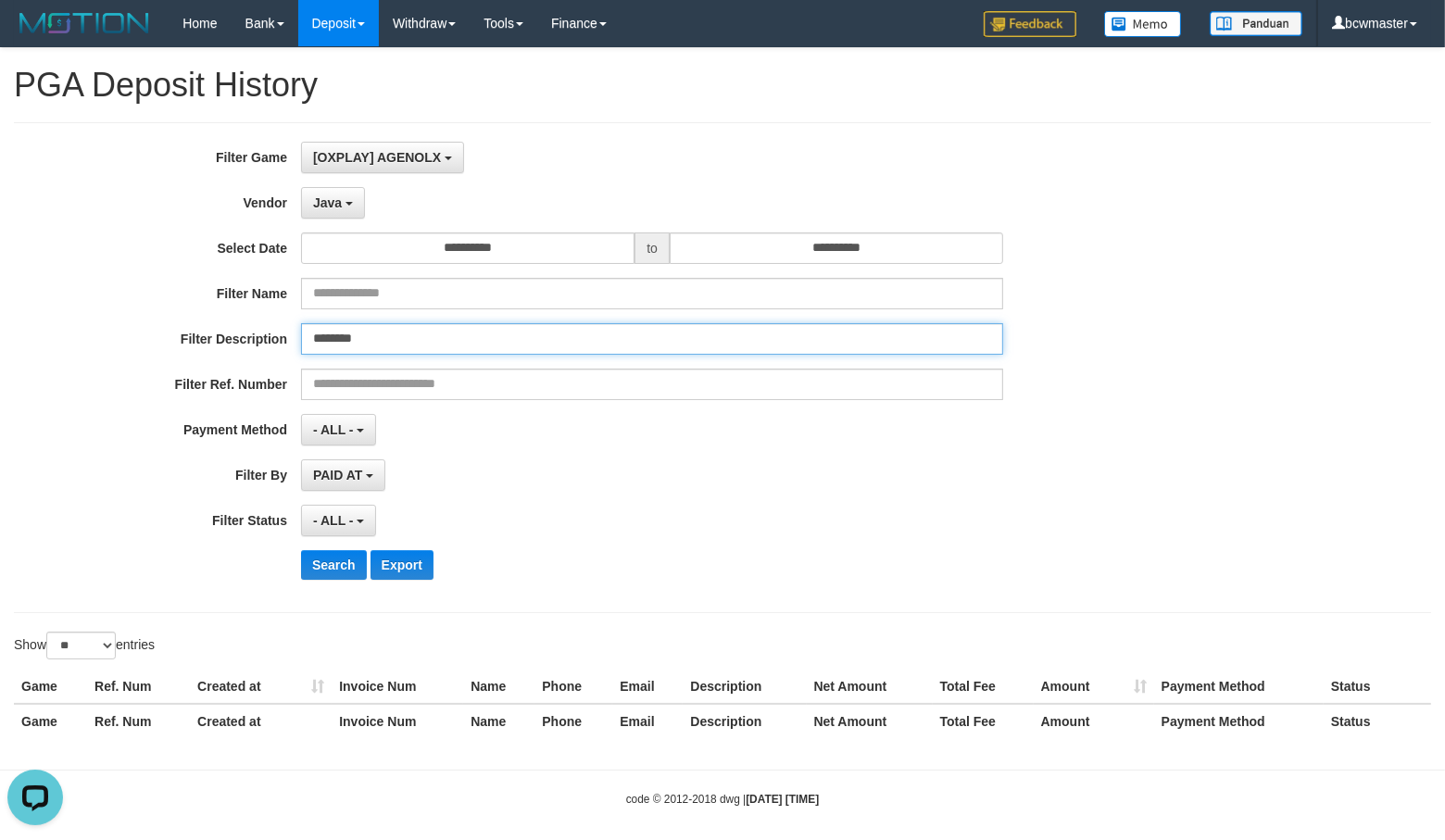 type on "********" 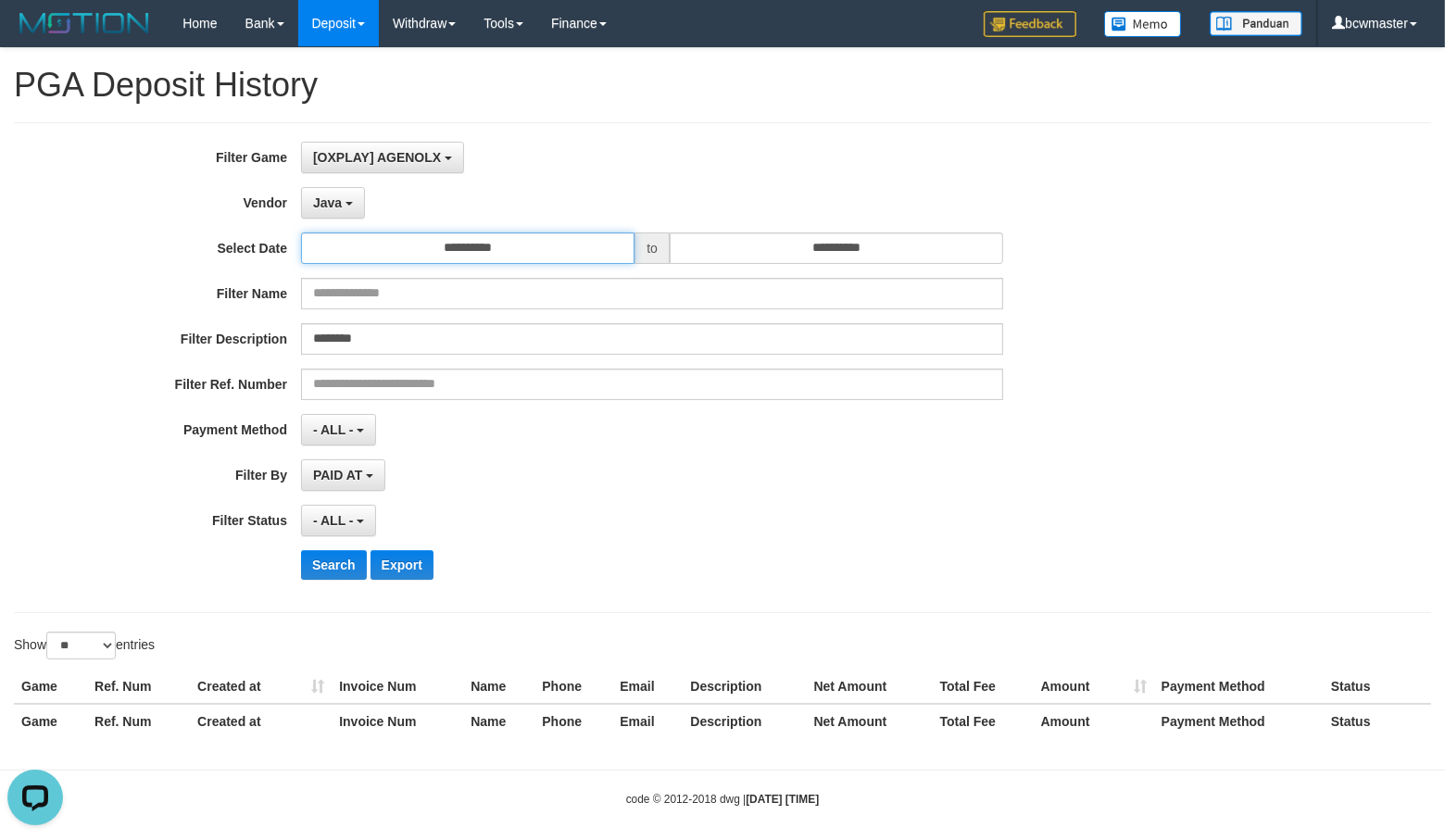 click on "**********" at bounding box center (468, 248) 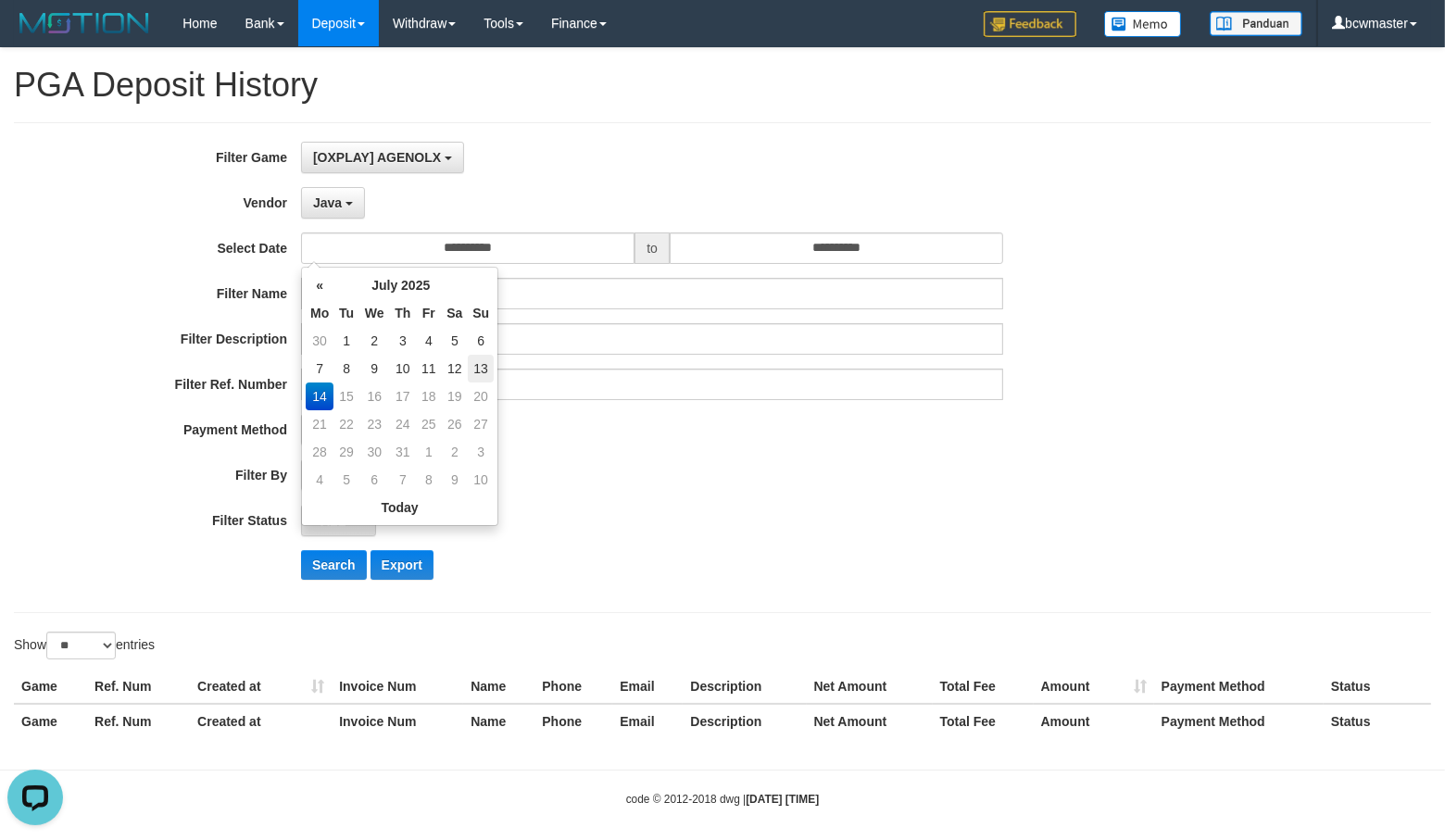 click on "13" at bounding box center (481, 369) 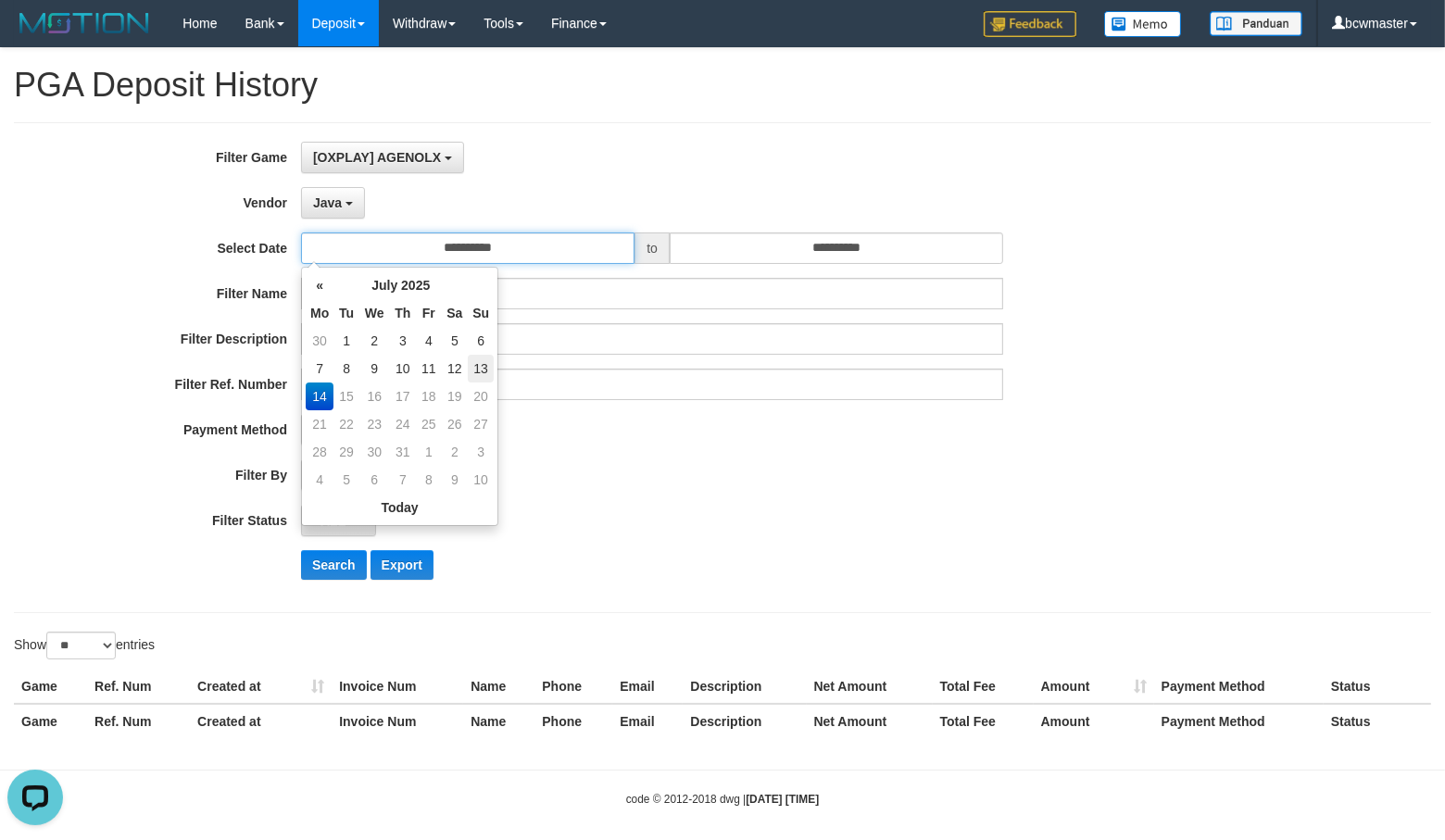 type on "**********" 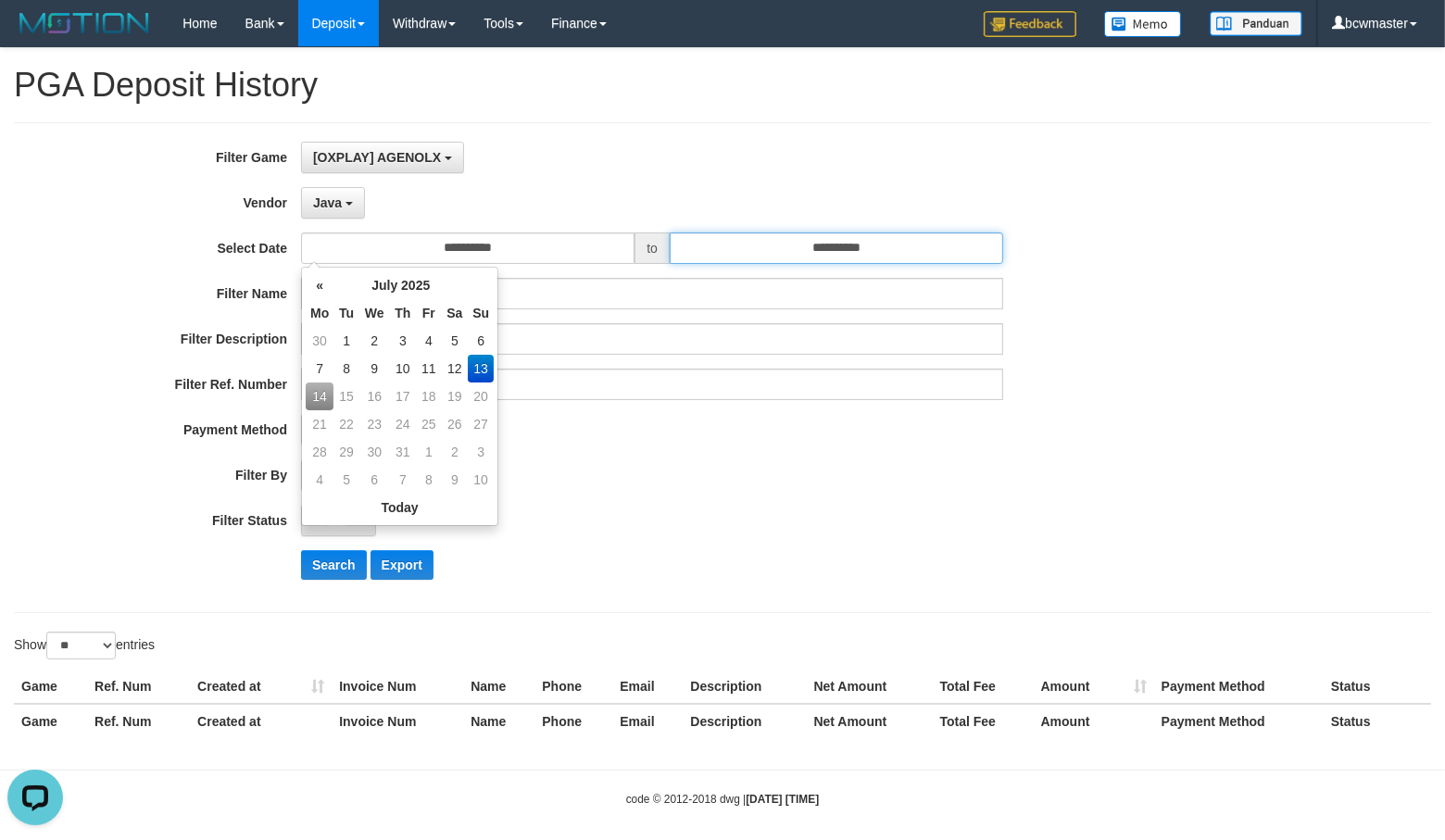 click on "**********" at bounding box center (836, 248) 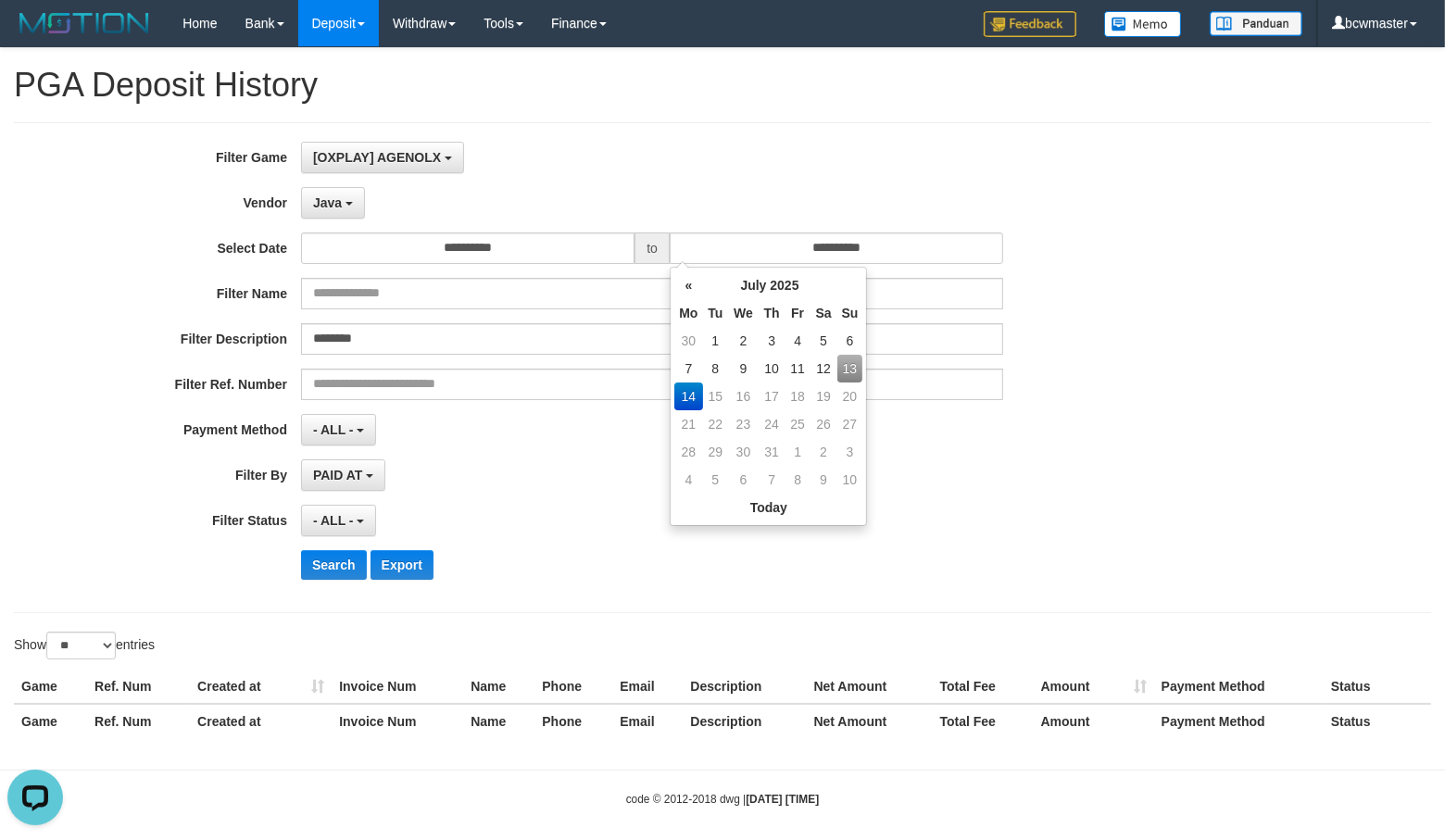 click on "14" at bounding box center [688, 396] 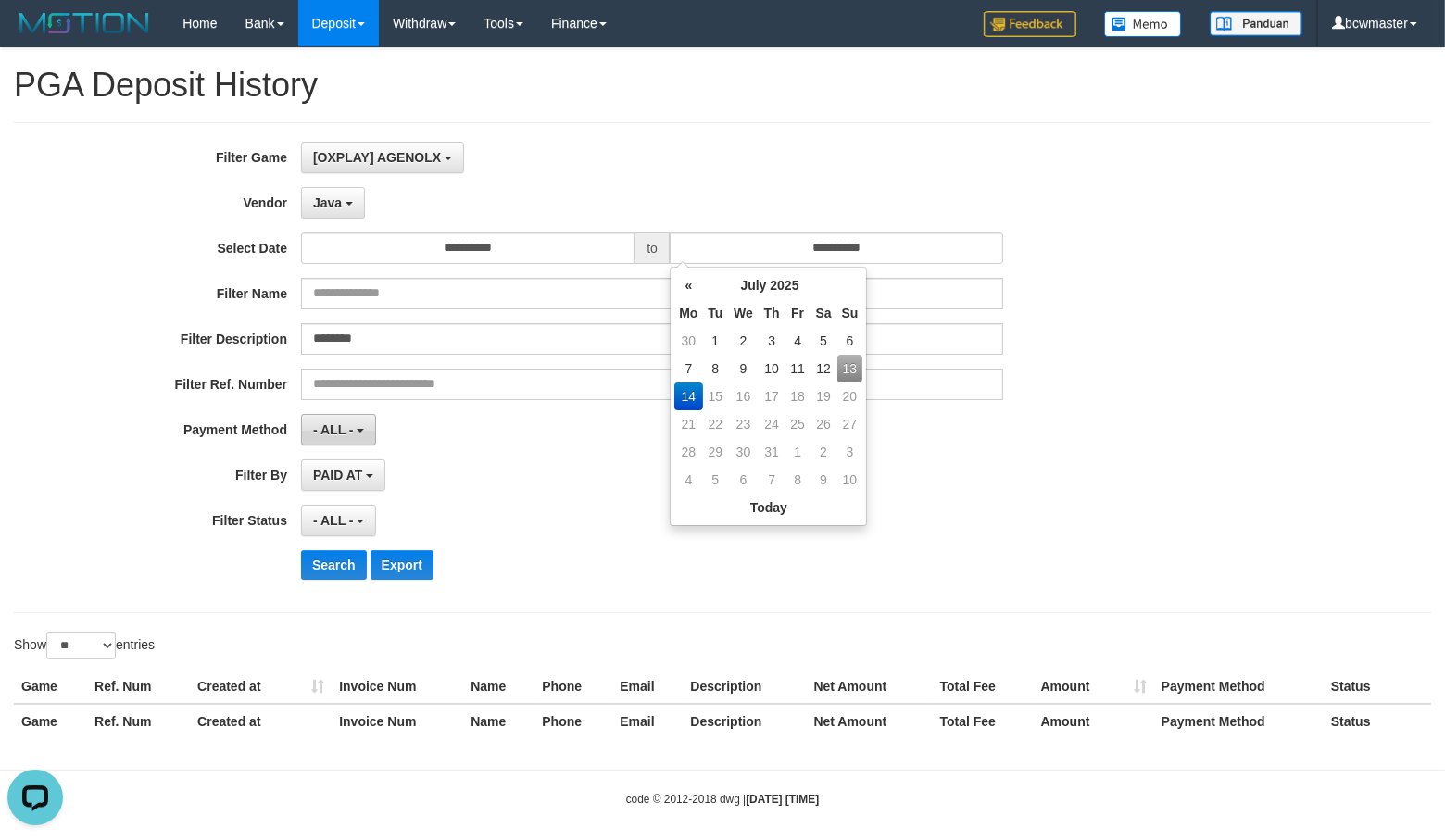 drag, startPoint x: 553, startPoint y: 426, endPoint x: 338, endPoint y: 425, distance: 215.00233 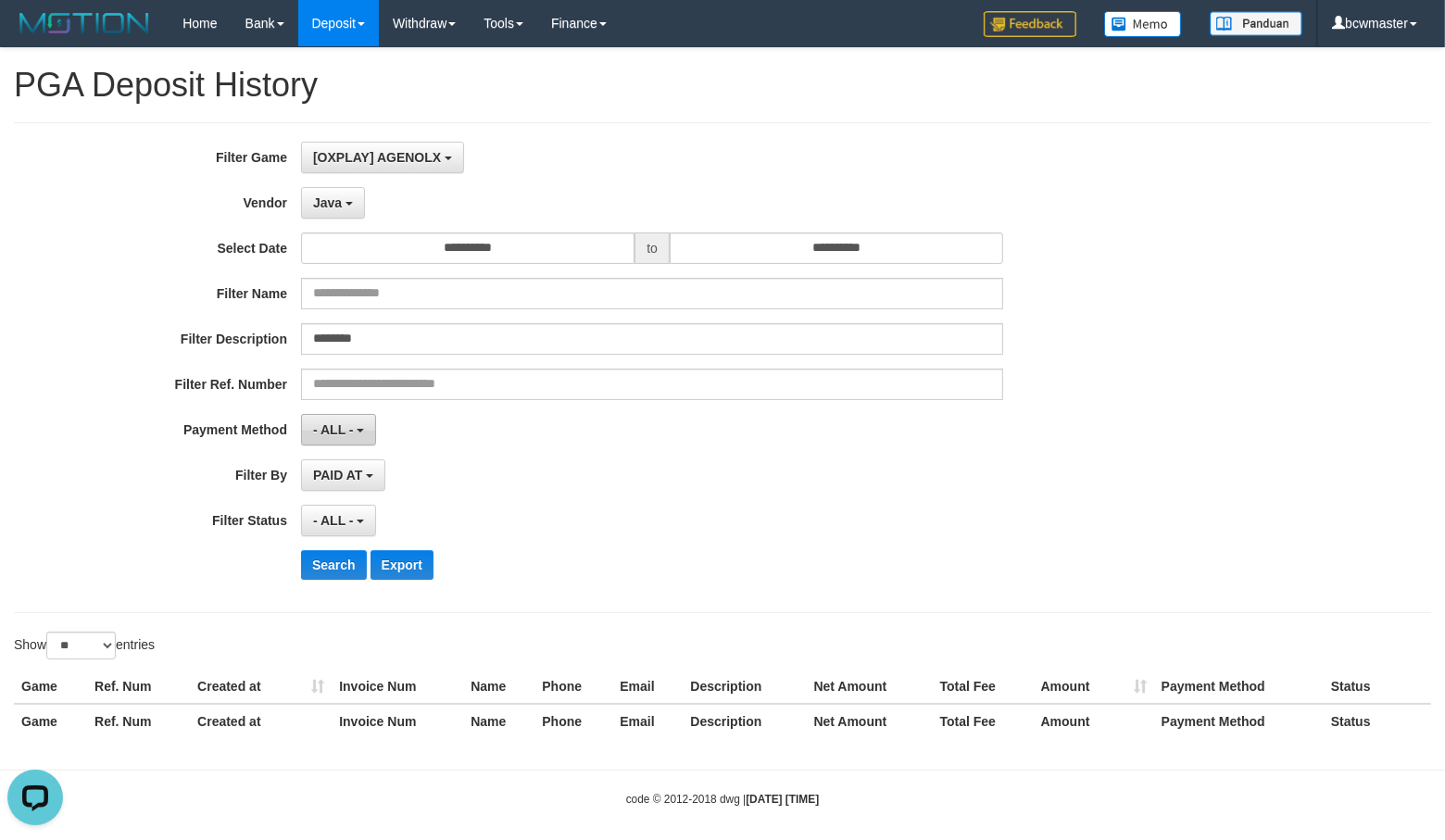 click on "- ALL -" at bounding box center (333, 430) 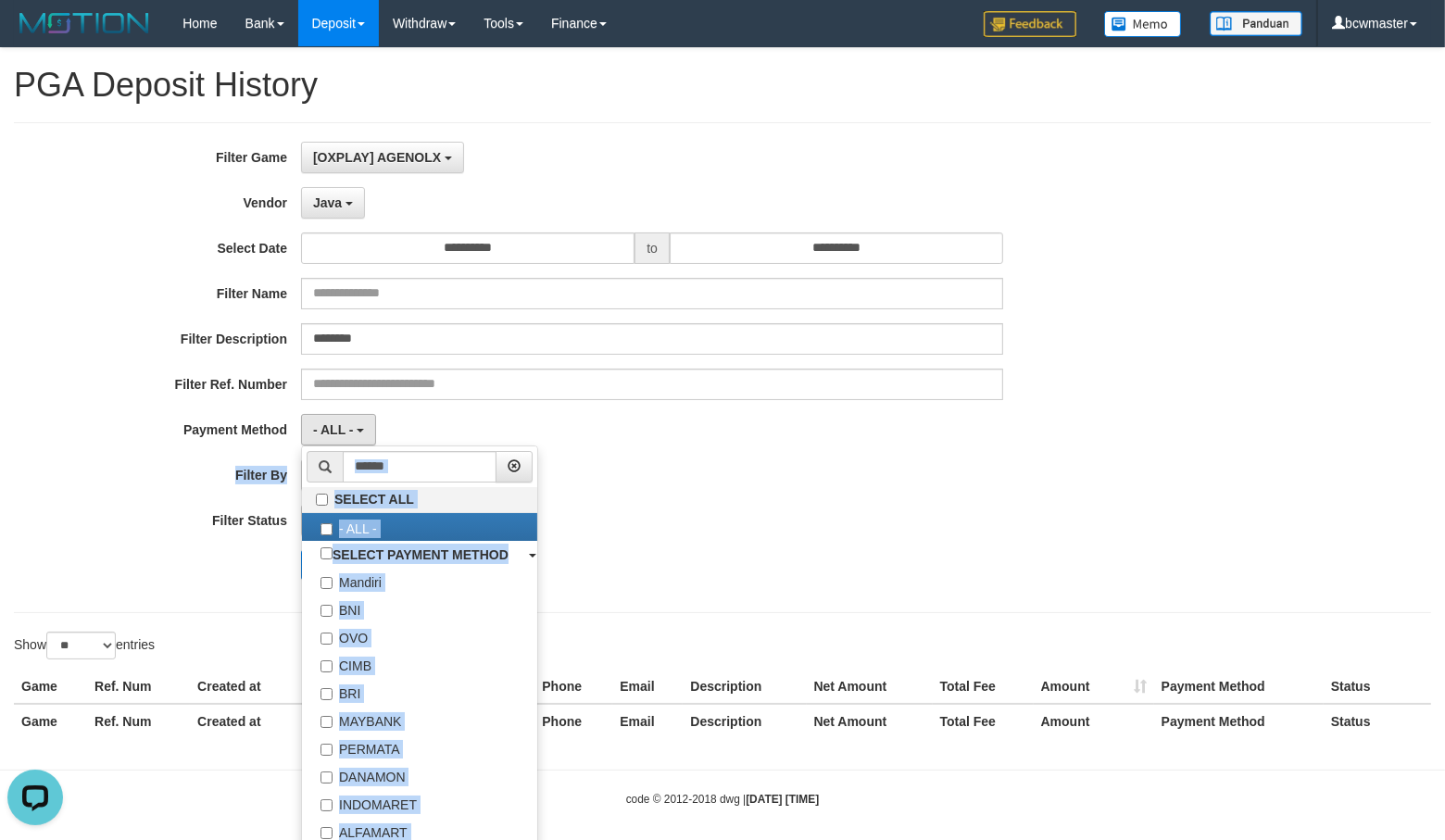 drag, startPoint x: 893, startPoint y: 448, endPoint x: 534, endPoint y: 445, distance: 359.01253 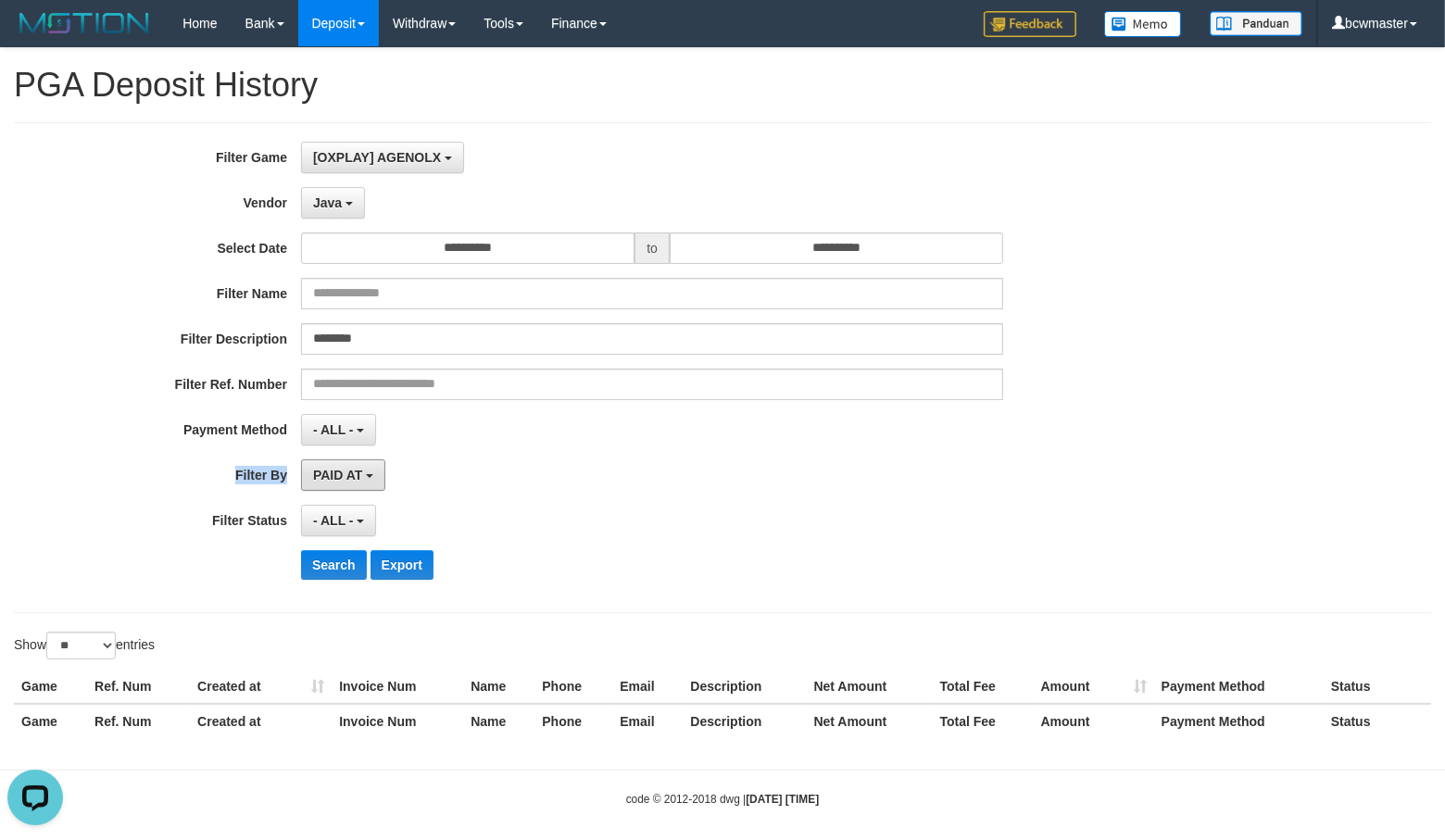drag, startPoint x: 379, startPoint y: 467, endPoint x: 355, endPoint y: 578, distance: 113.56496 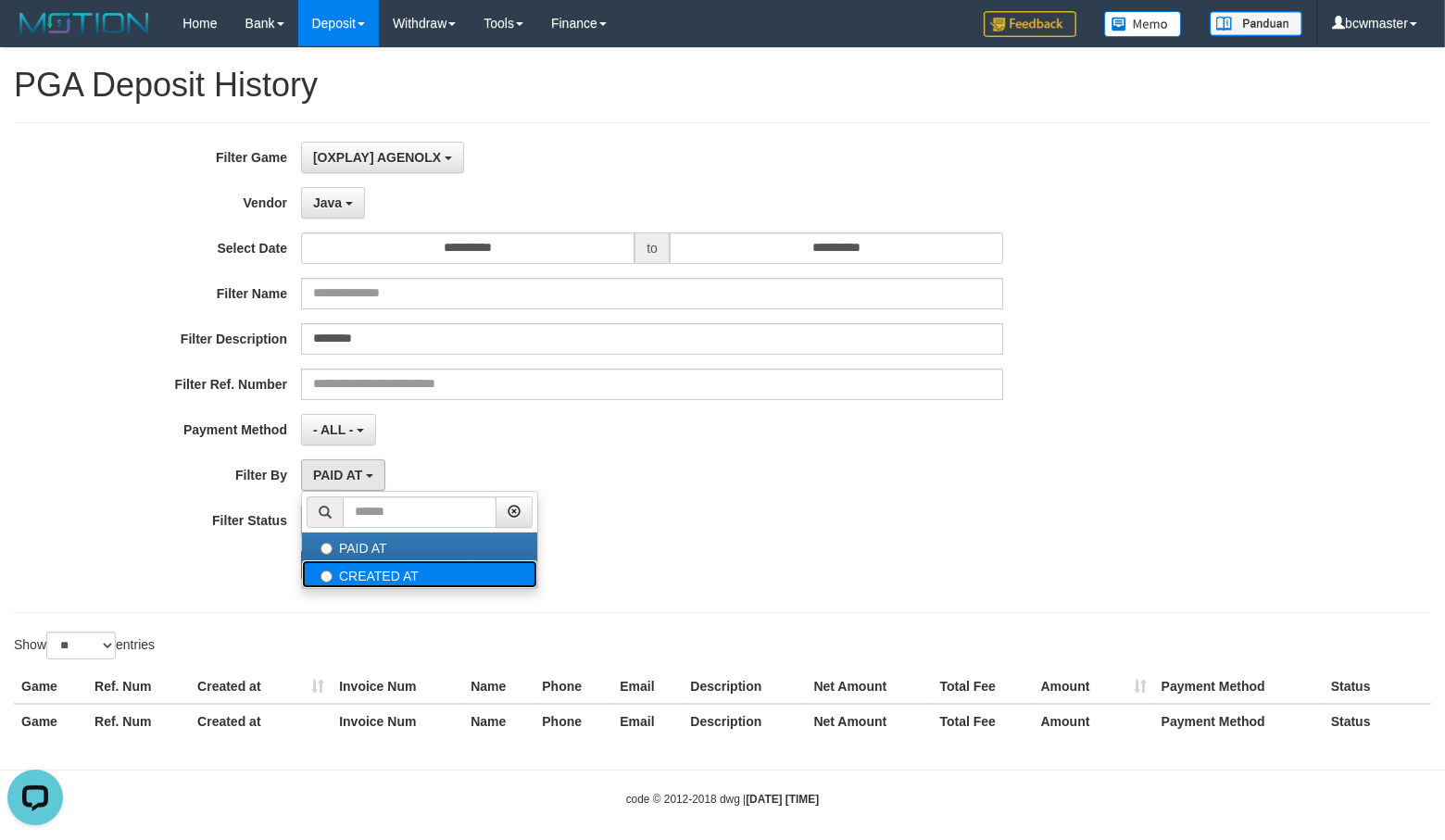 click on "CREATED AT" at bounding box center [420, 574] 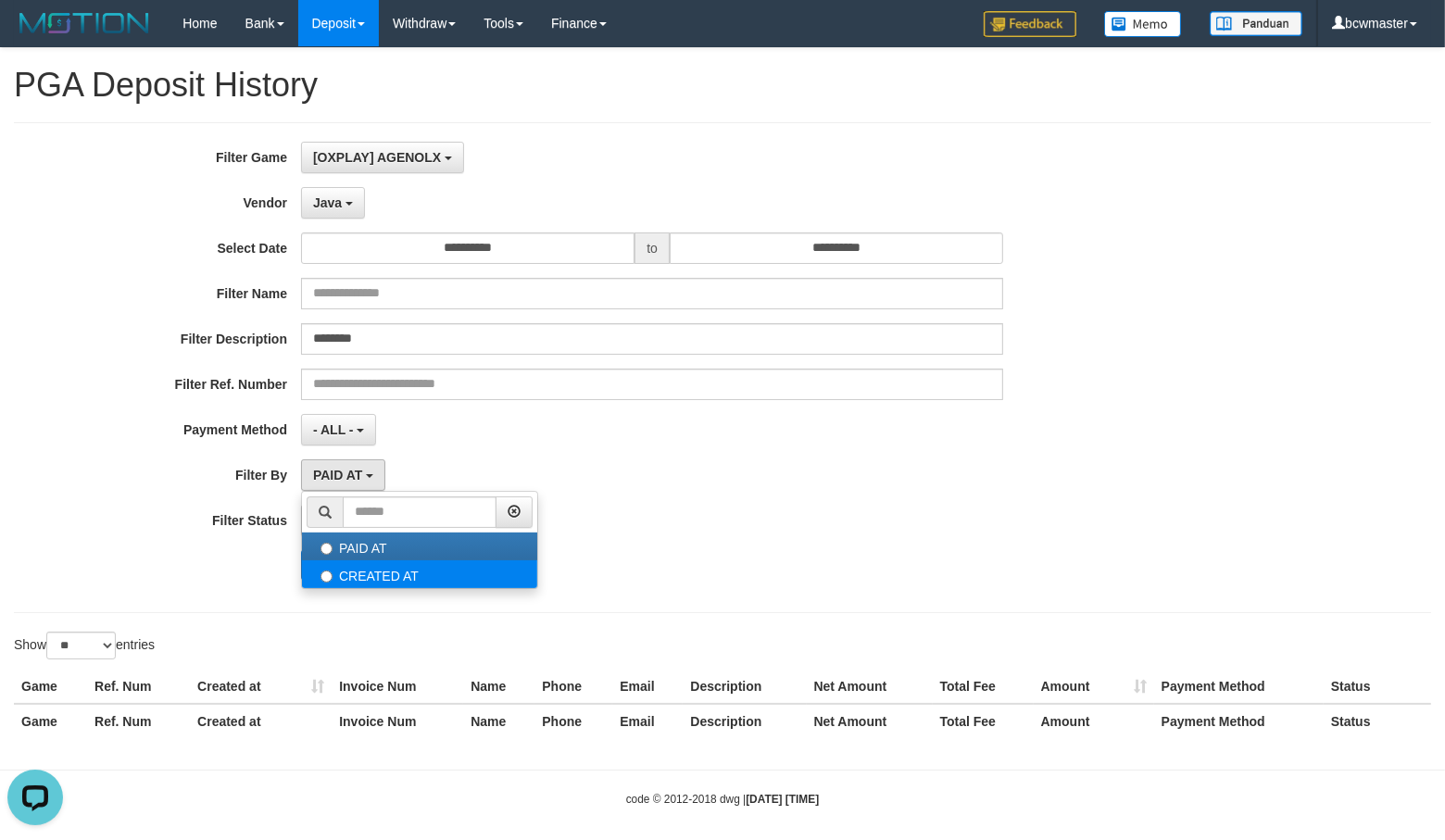 select on "*" 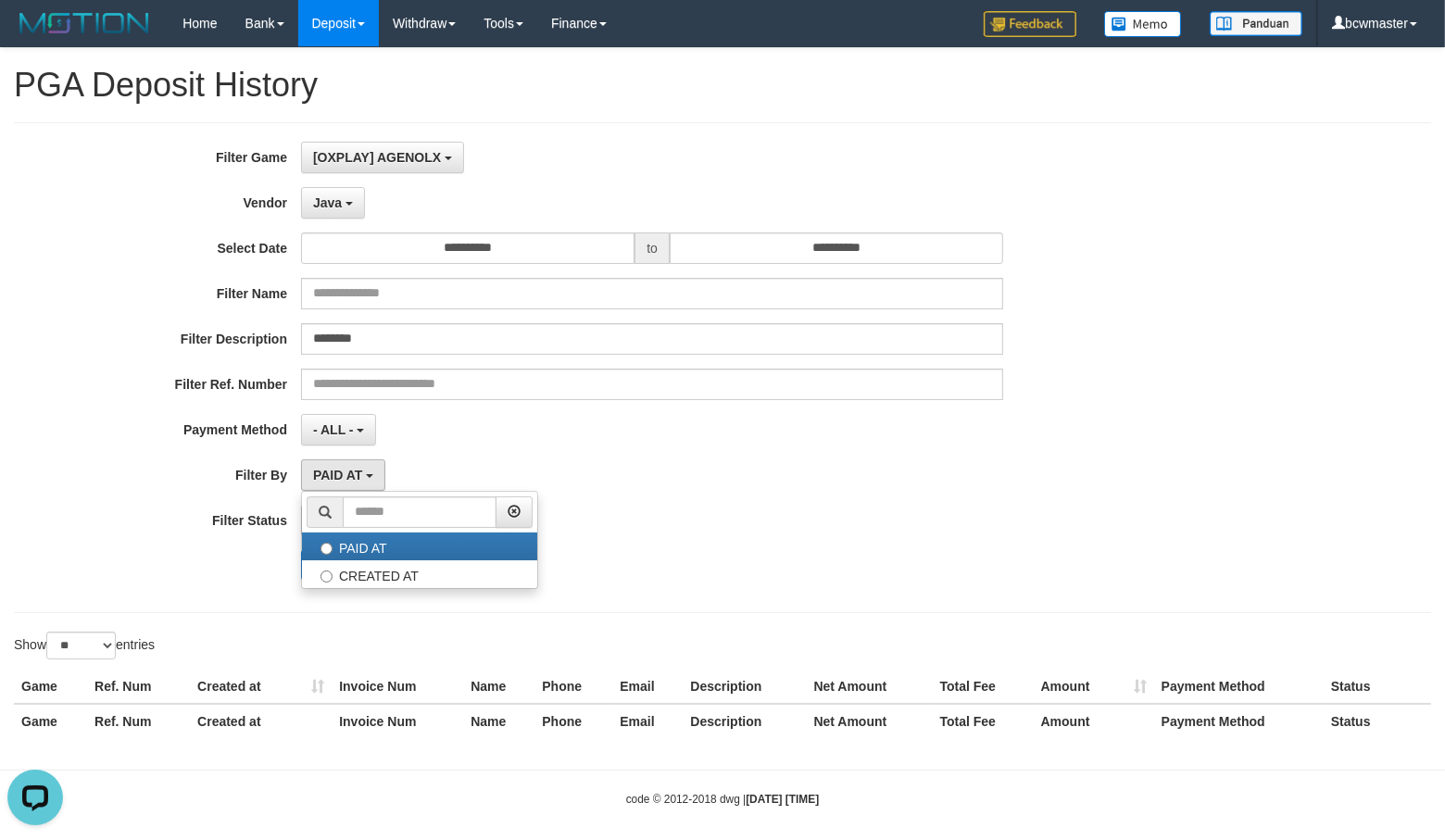 drag, startPoint x: 609, startPoint y: 501, endPoint x: 596, endPoint y: 501, distance: 13 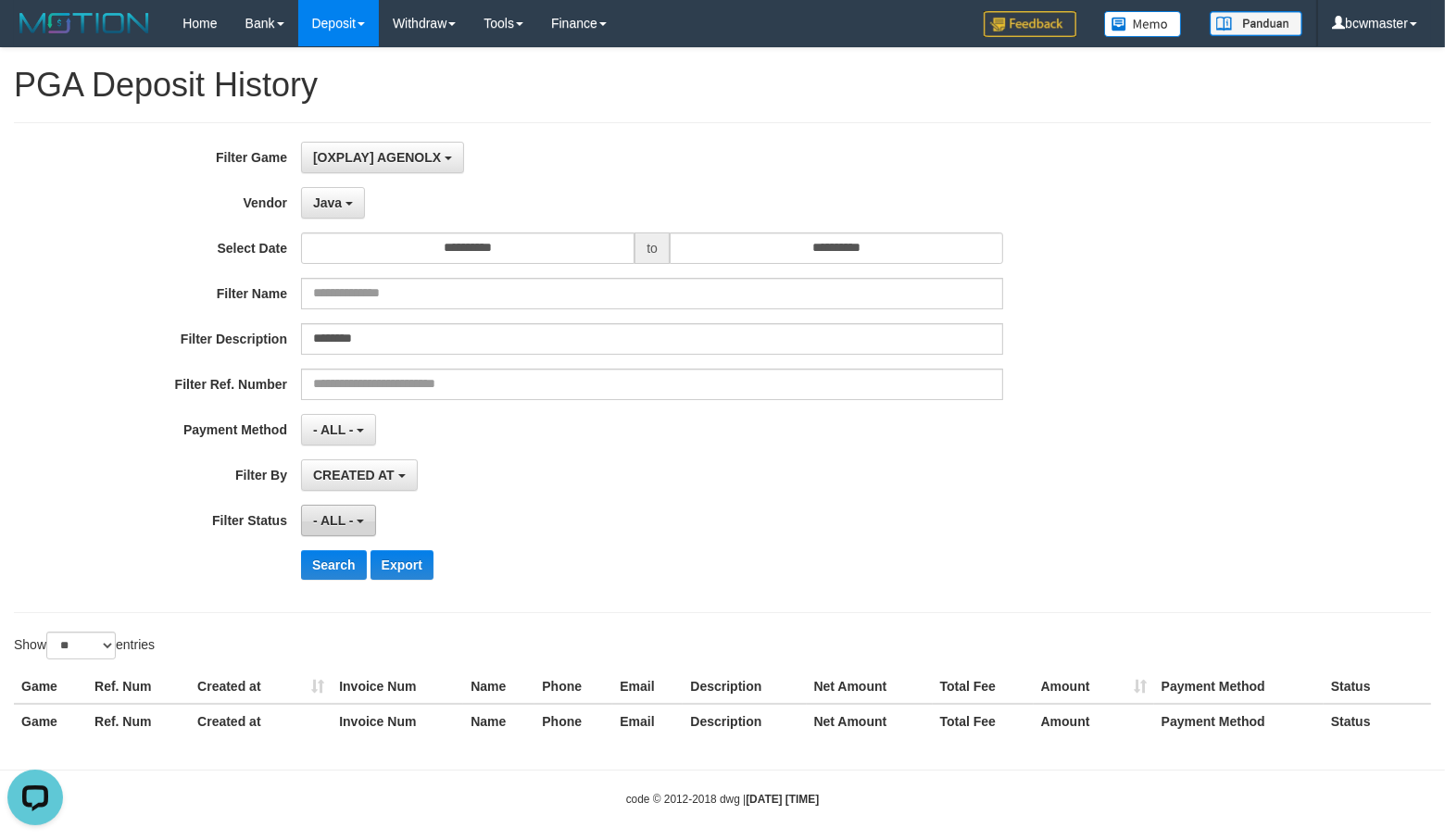 click on "- ALL -" at bounding box center [338, 520] 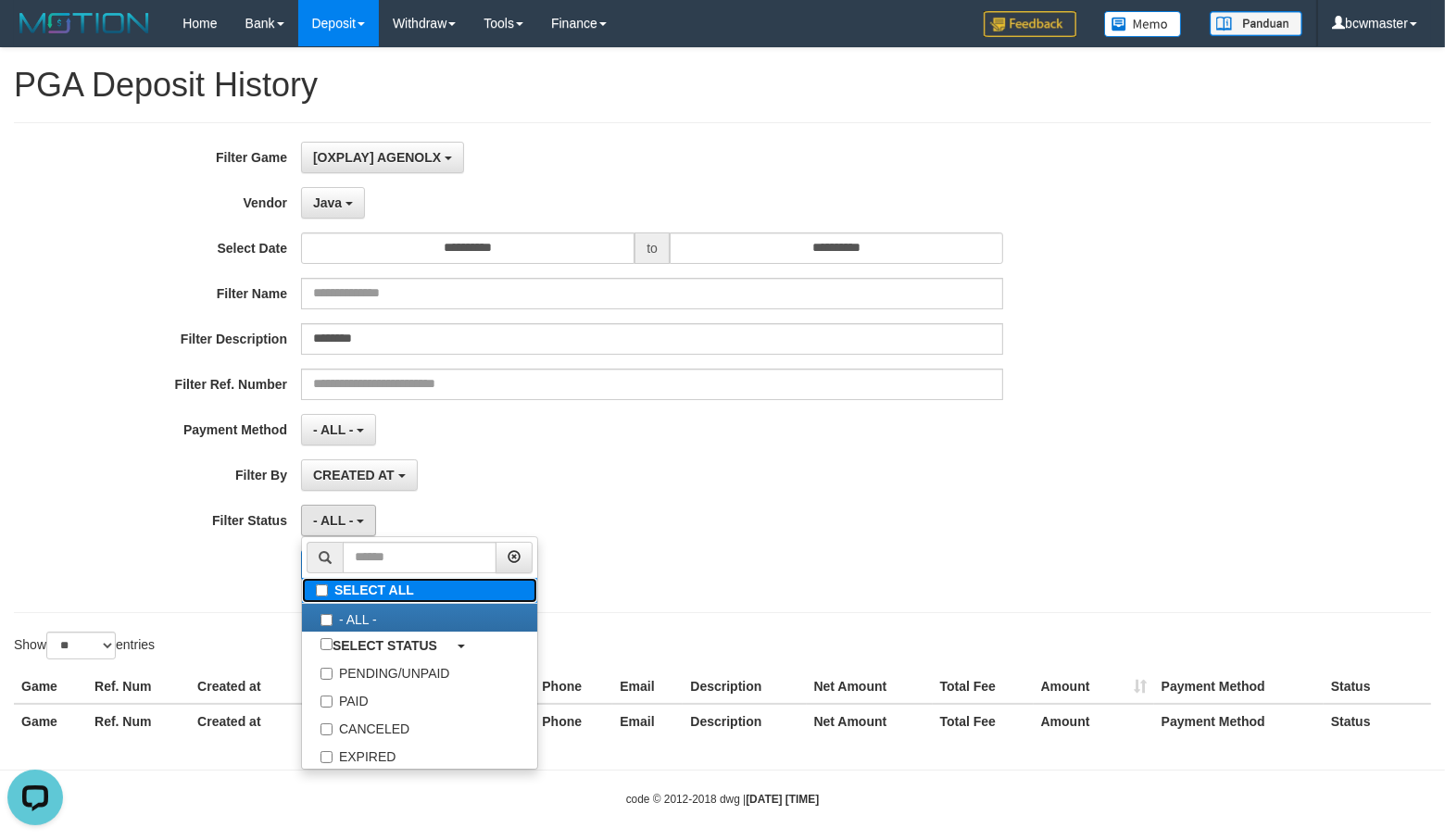 click on "SELECT ALL" at bounding box center (420, 590) 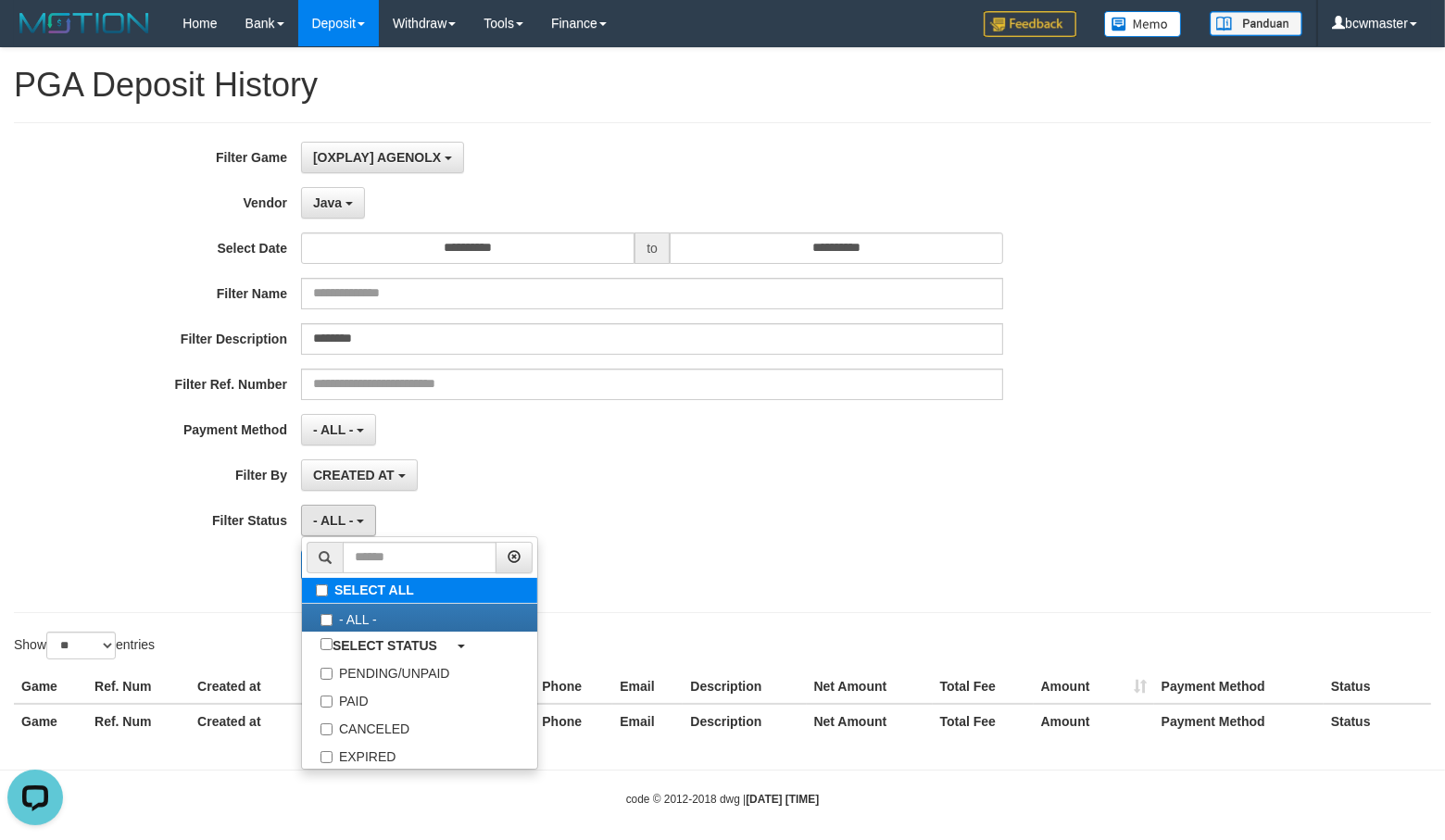 type 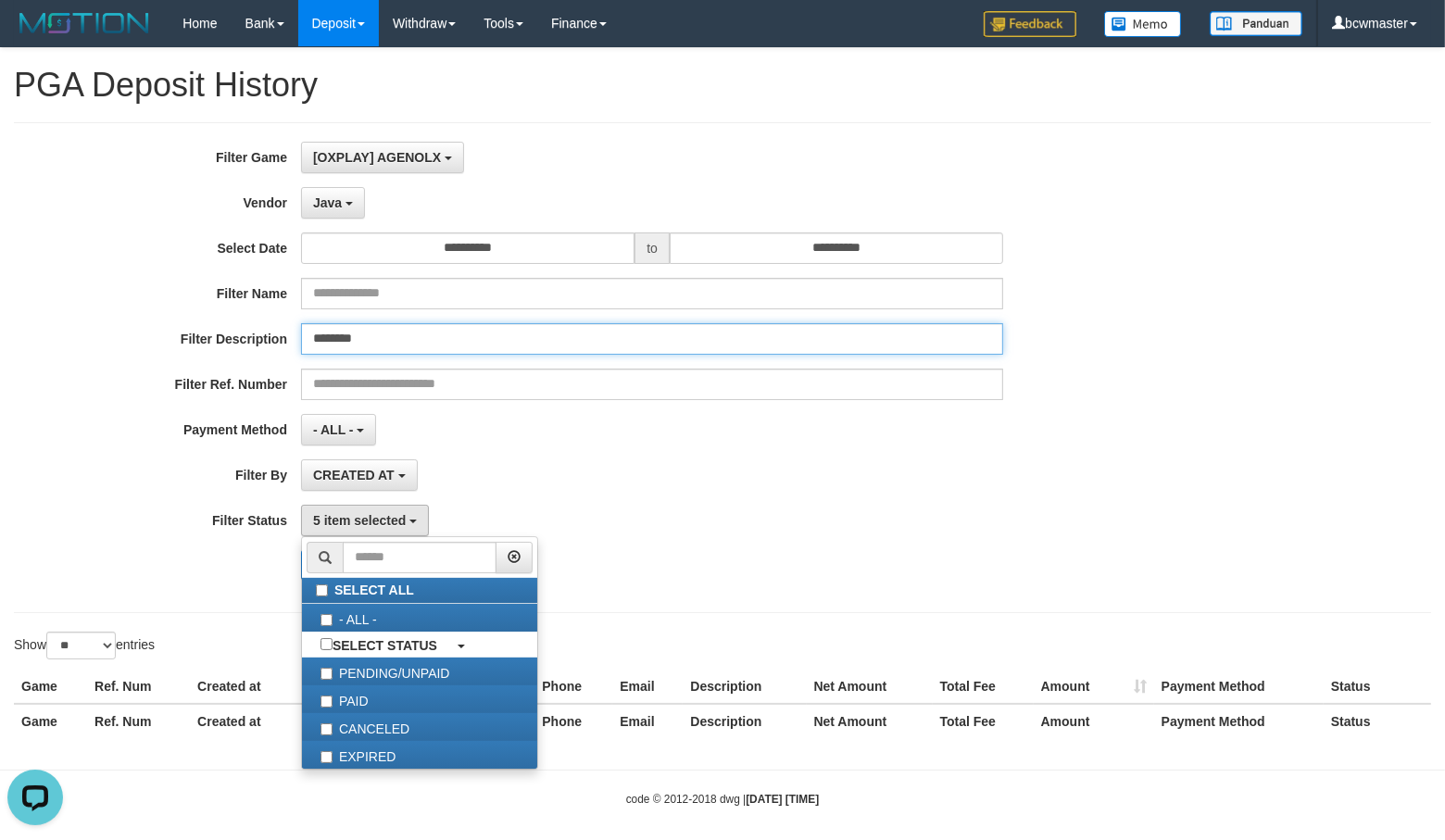 click on "********" at bounding box center (652, 339) 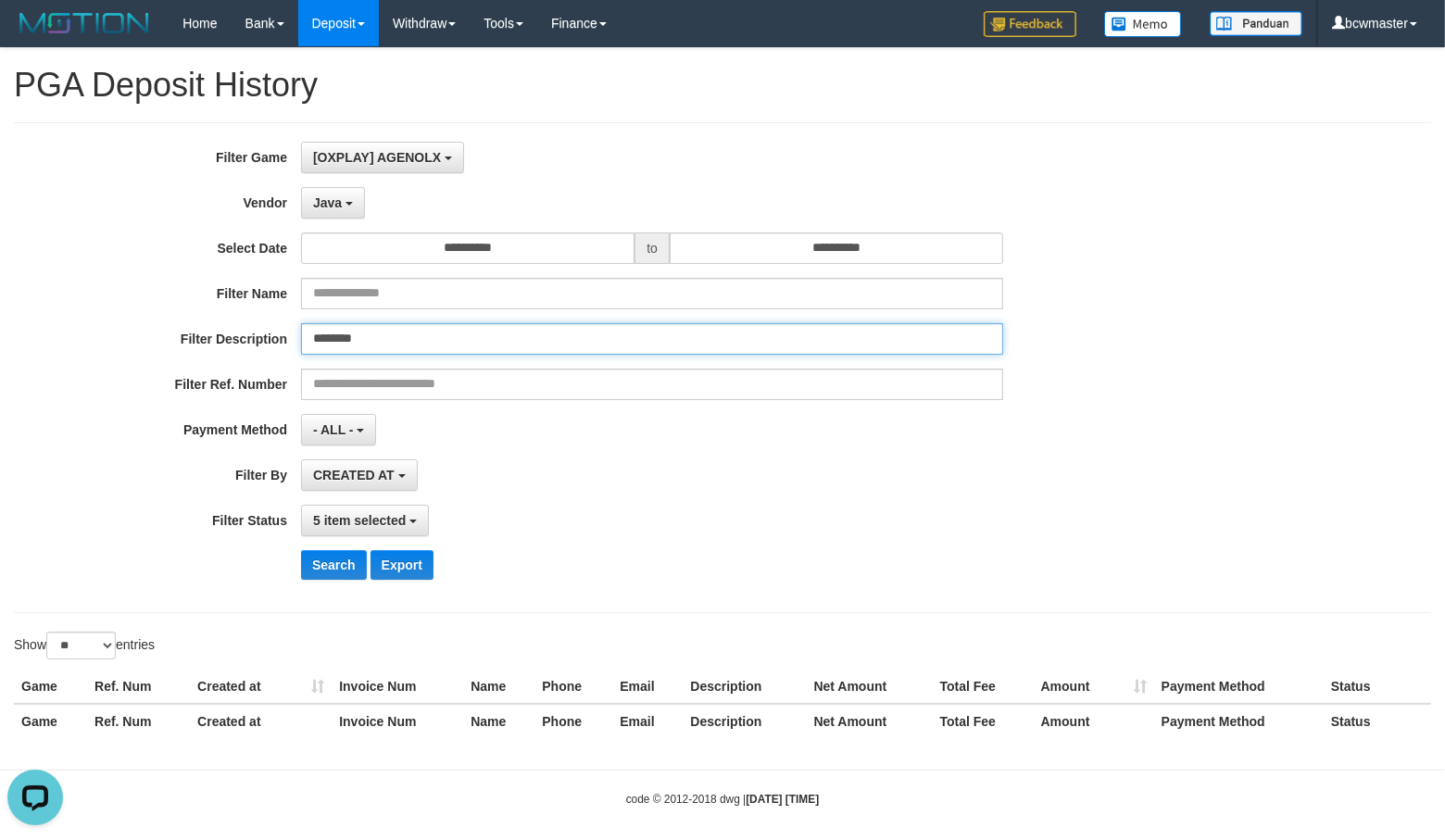 click on "Search" at bounding box center [333, 565] 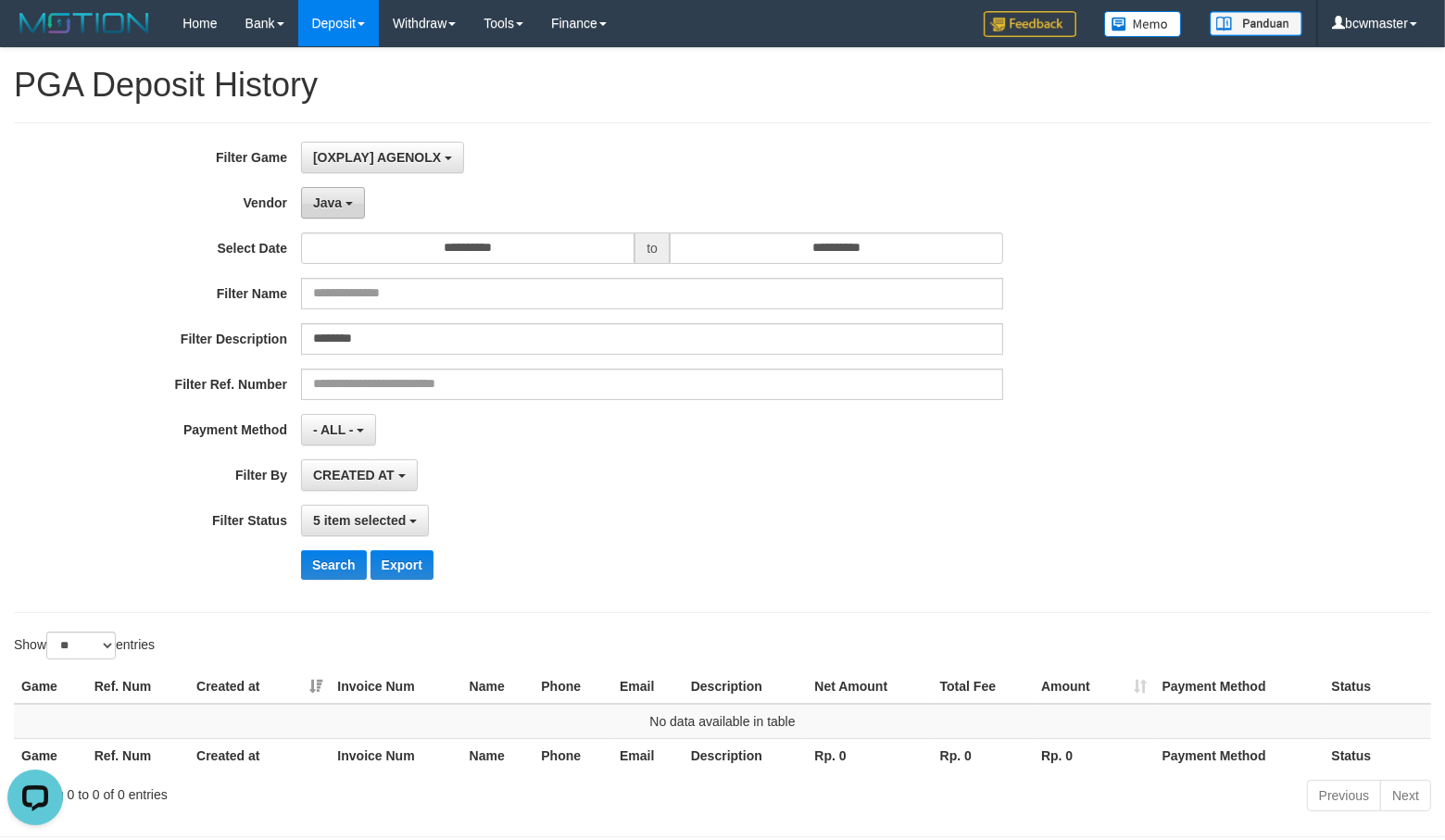 click on "Java" at bounding box center (333, 203) 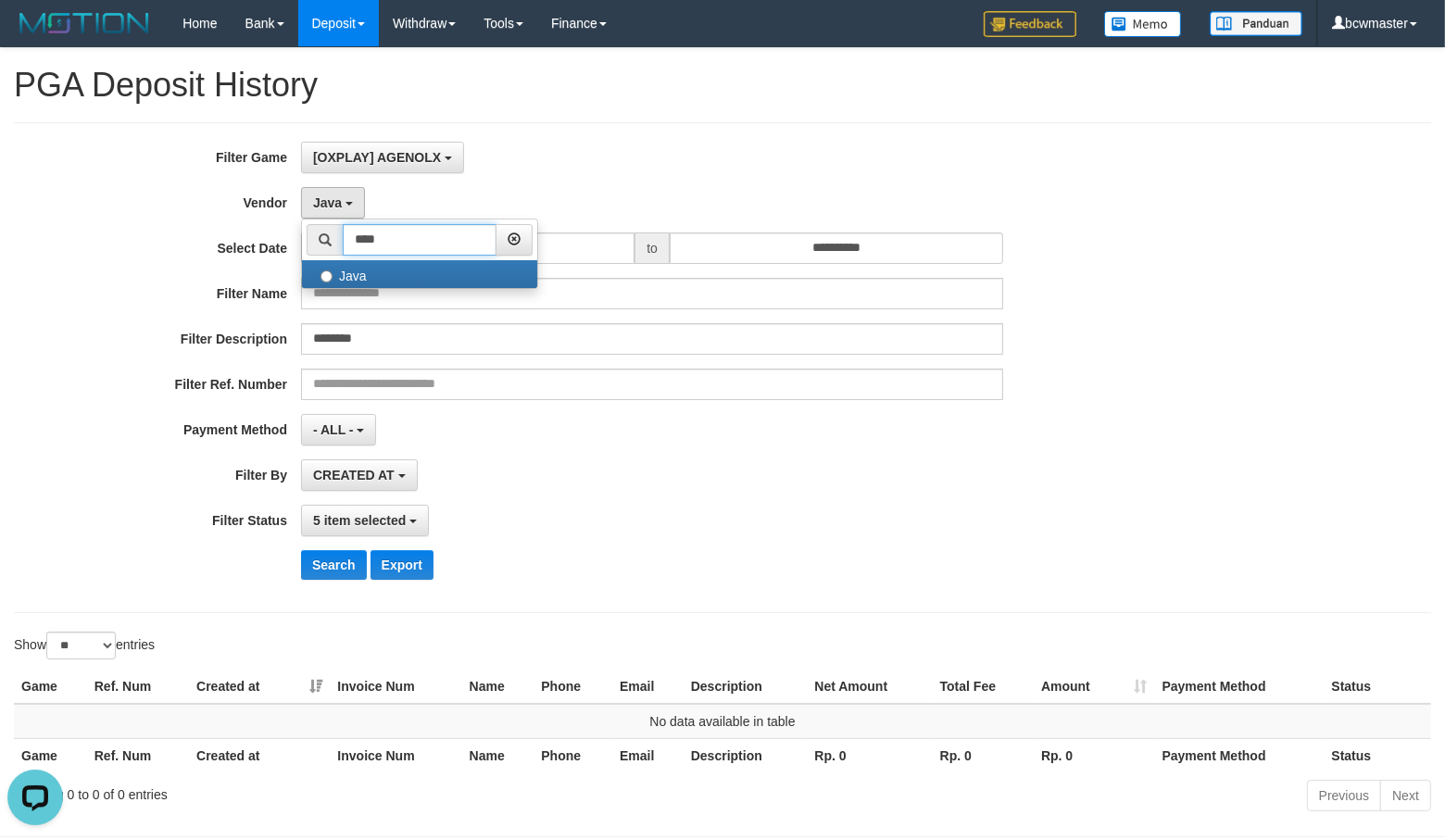 click on "****" at bounding box center (420, 240) 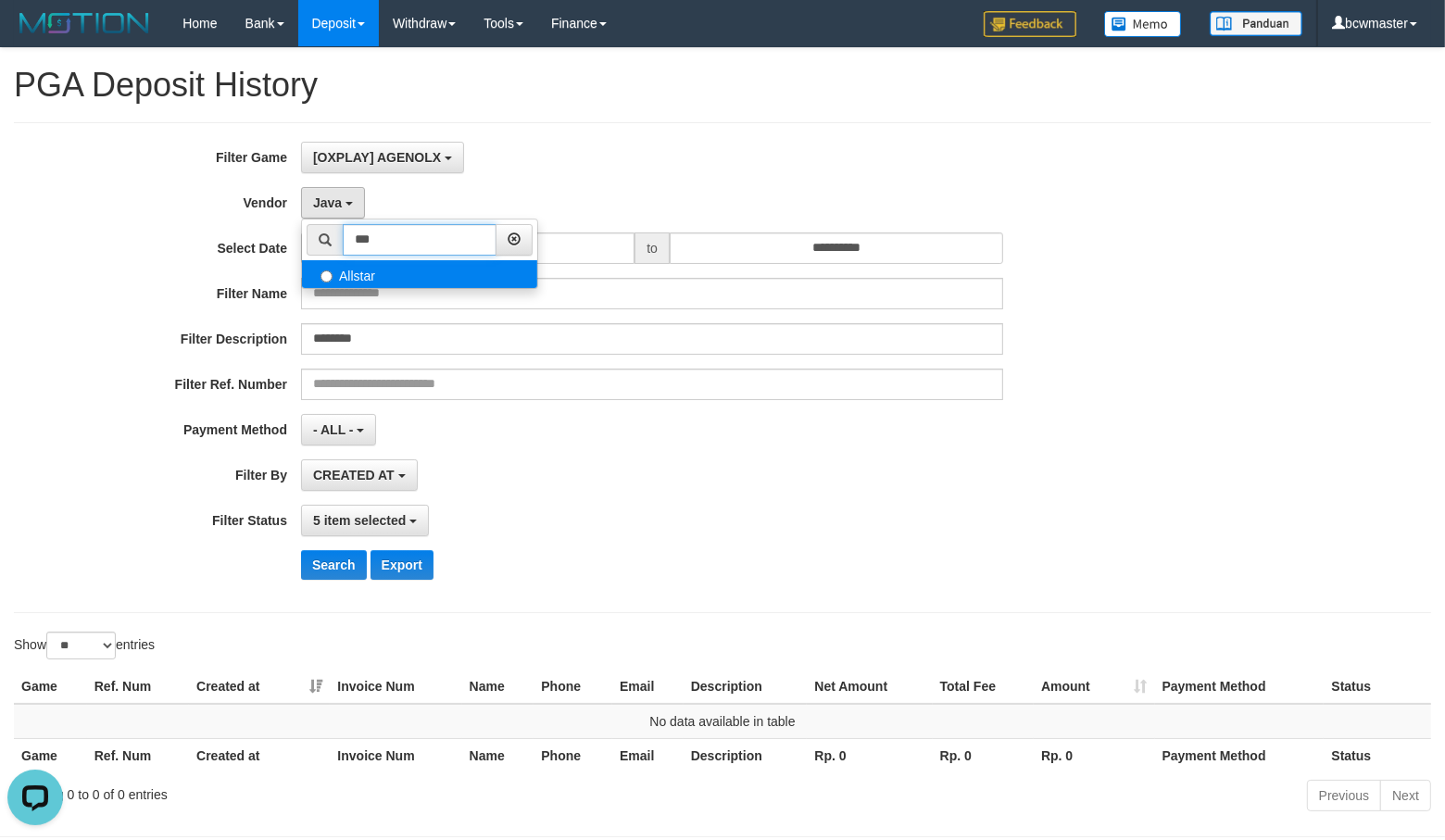 type on "***" 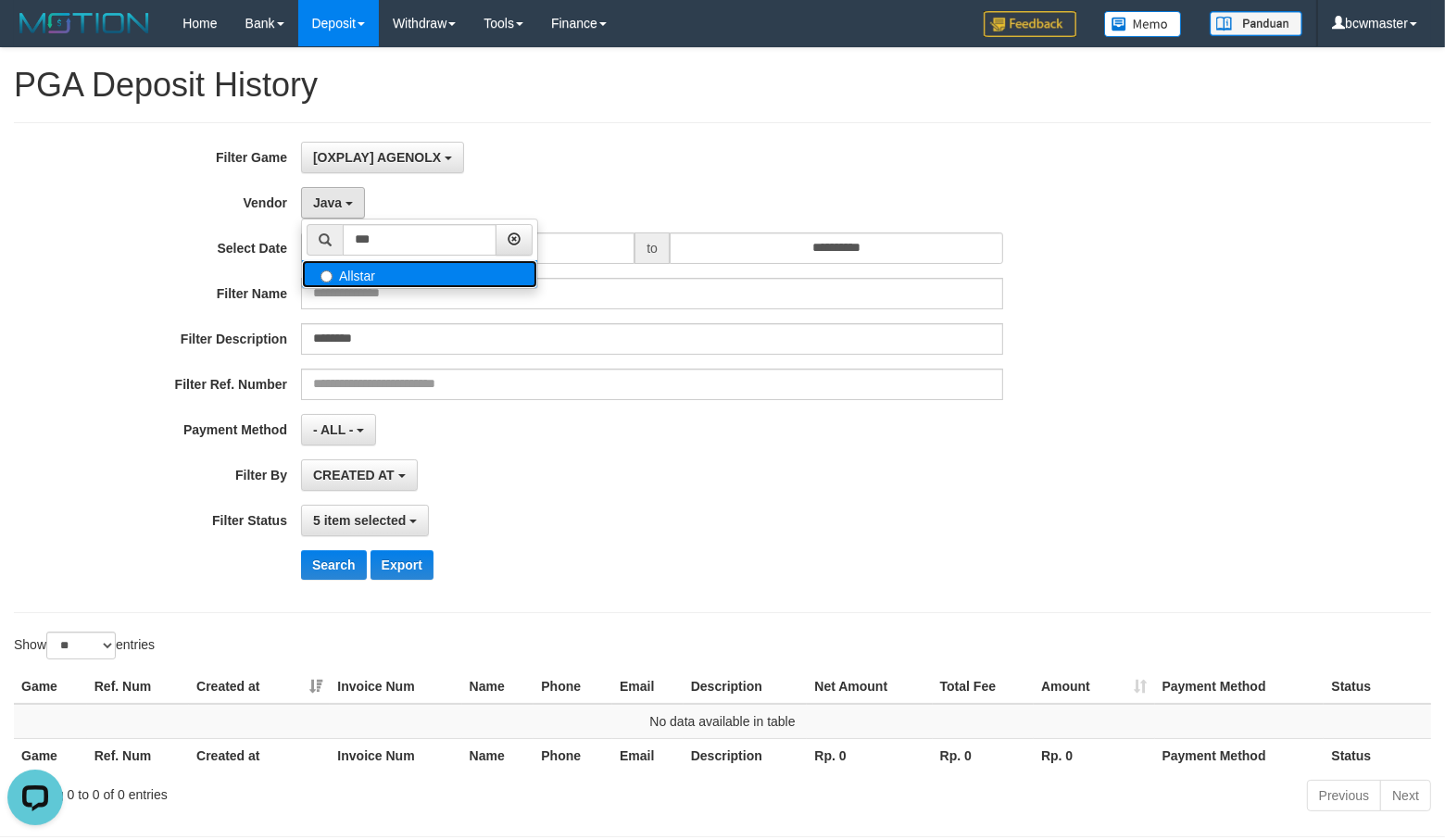 click on "Allstar" at bounding box center (420, 274) 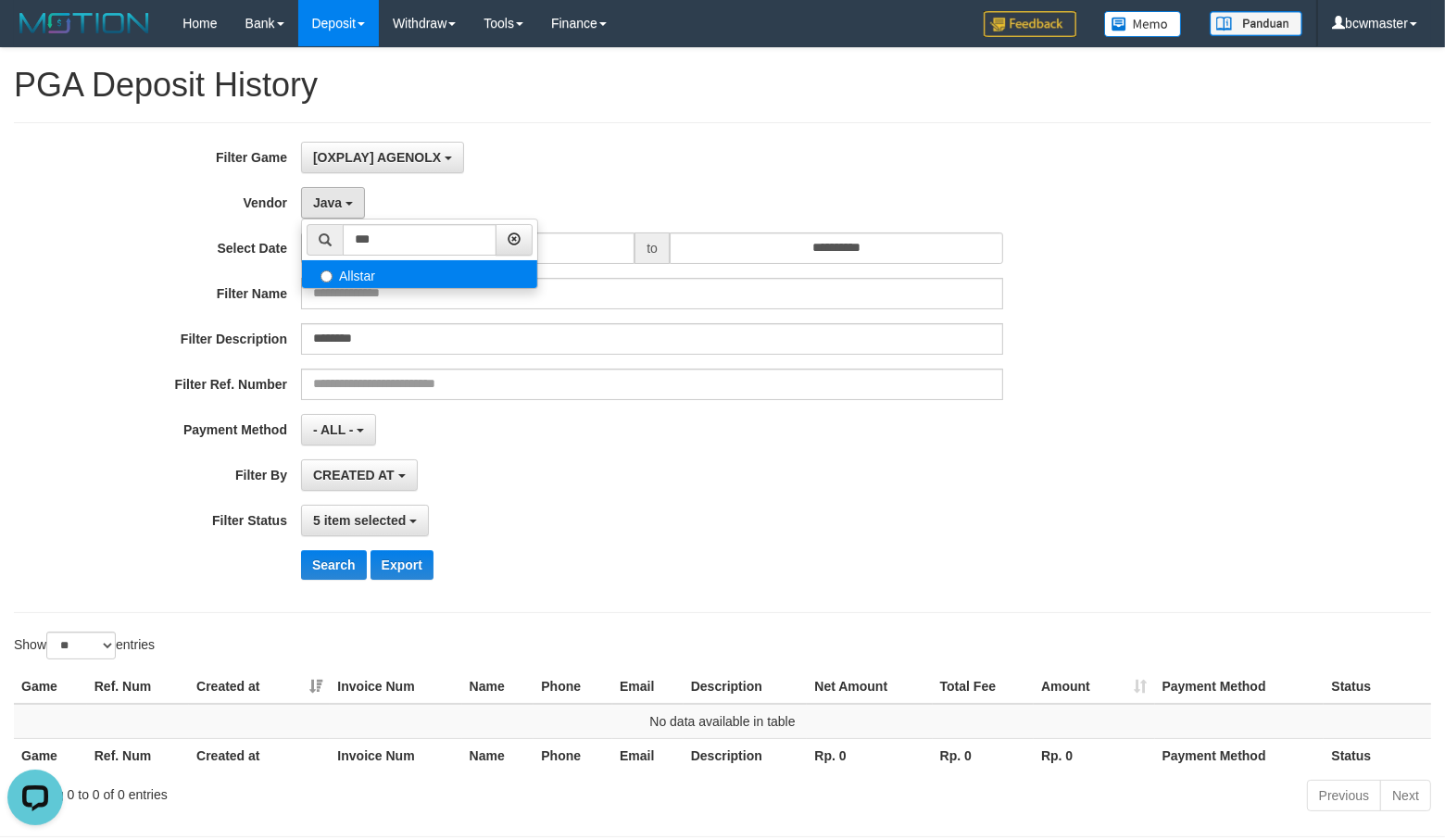 select on "**********" 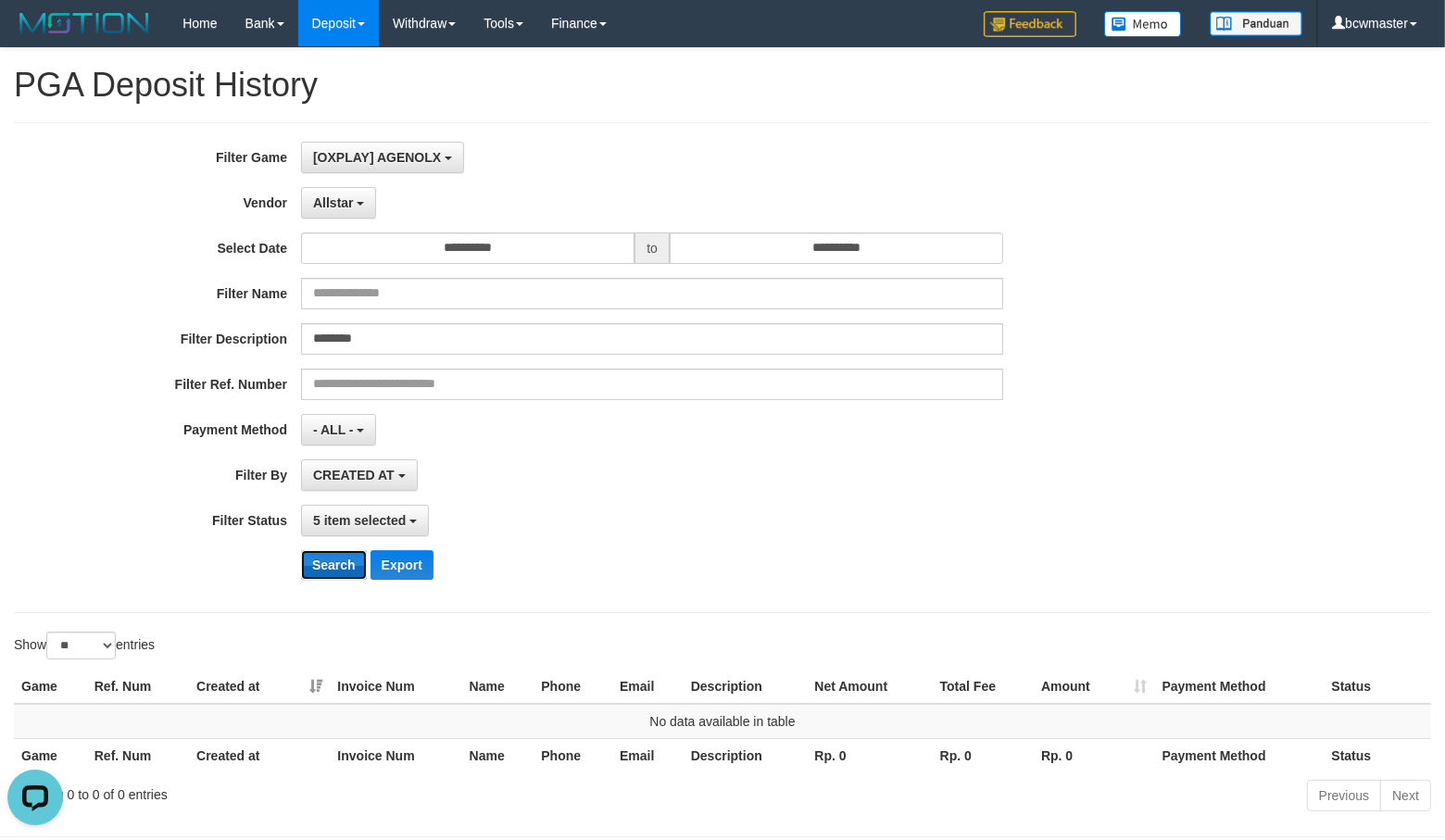 click on "Search" at bounding box center [333, 565] 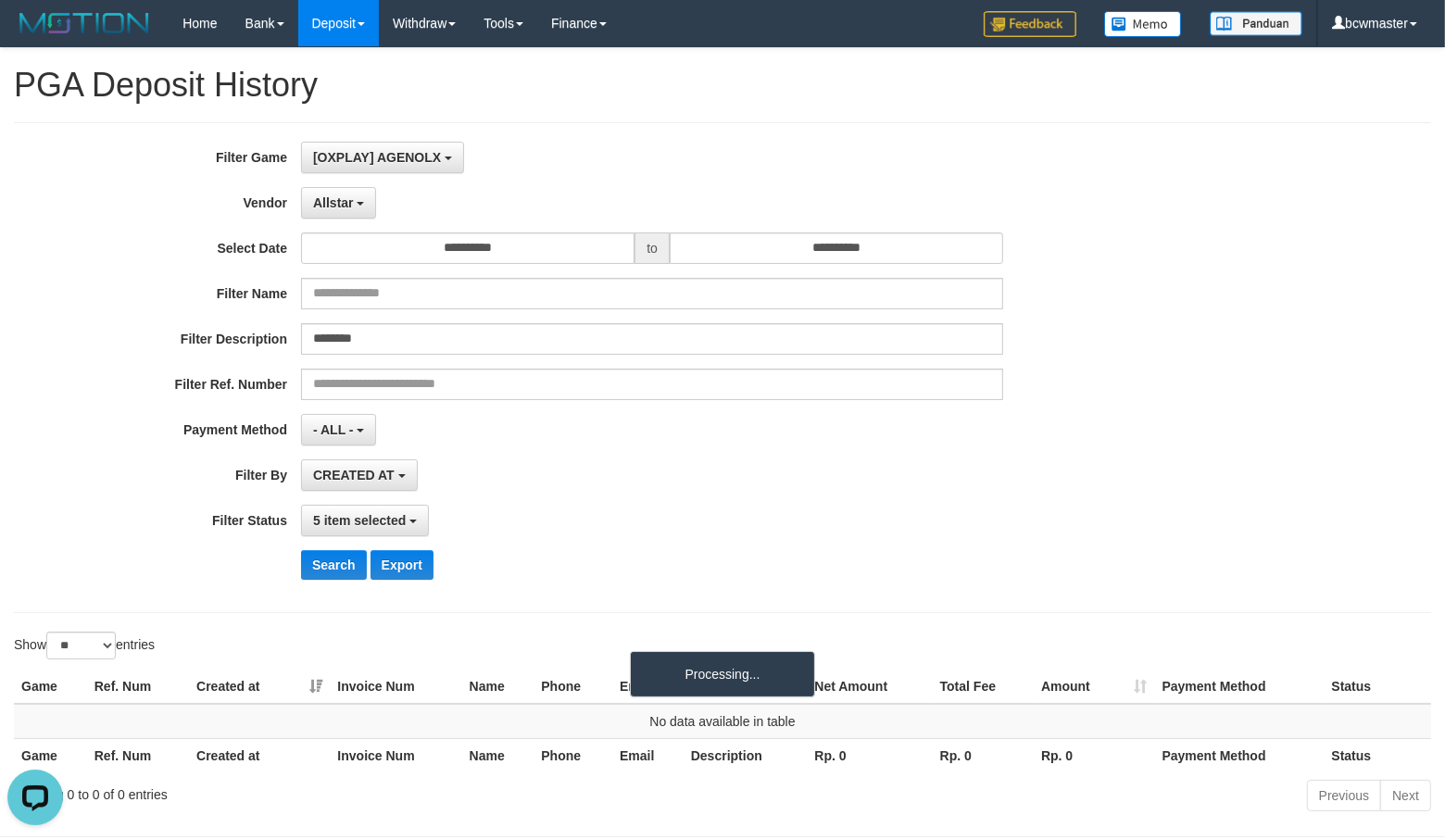 drag, startPoint x: 766, startPoint y: 533, endPoint x: 760, endPoint y: 522, distance: 12.529964 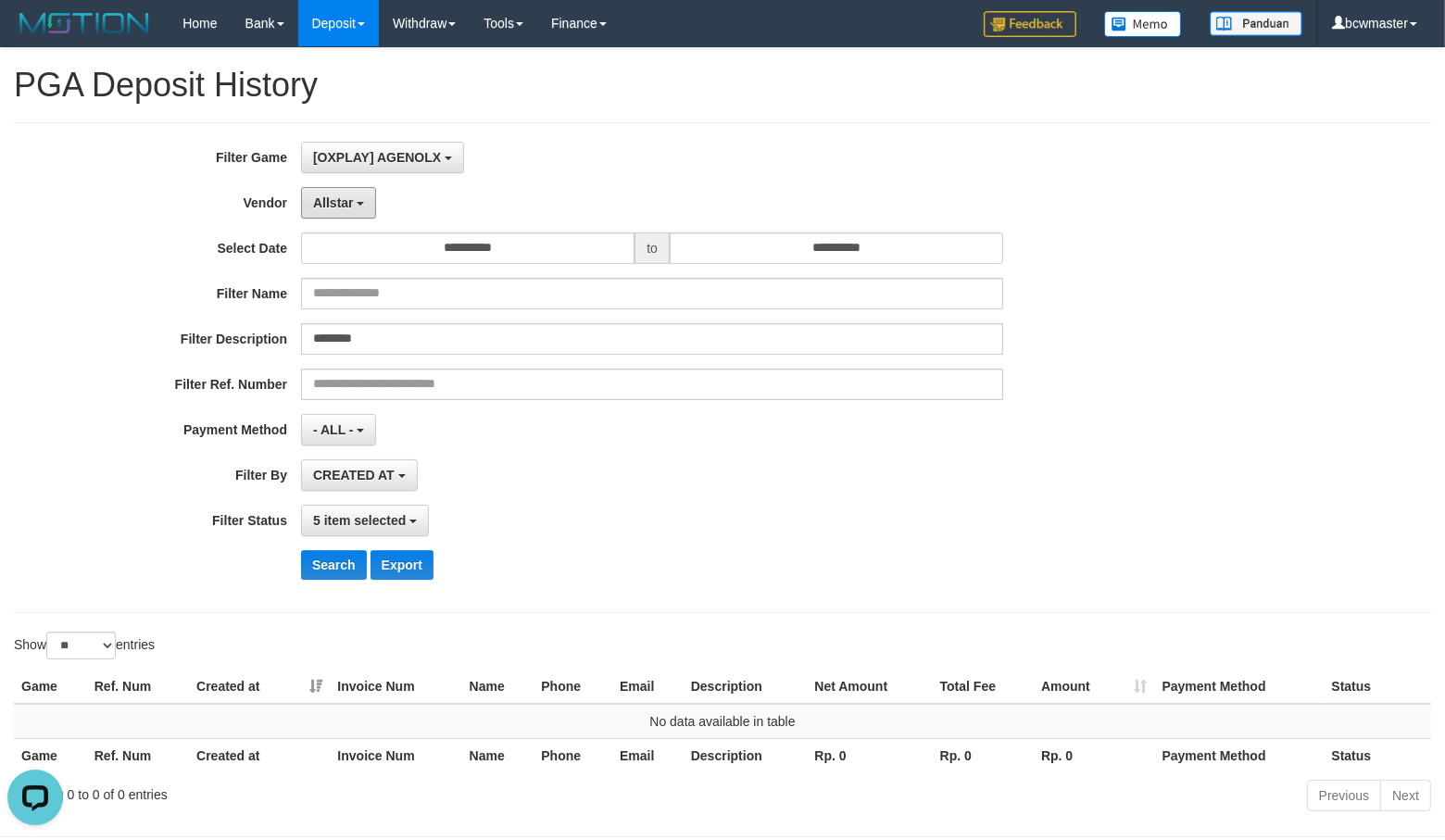drag, startPoint x: 309, startPoint y: 191, endPoint x: 374, endPoint y: 222, distance: 72.013888 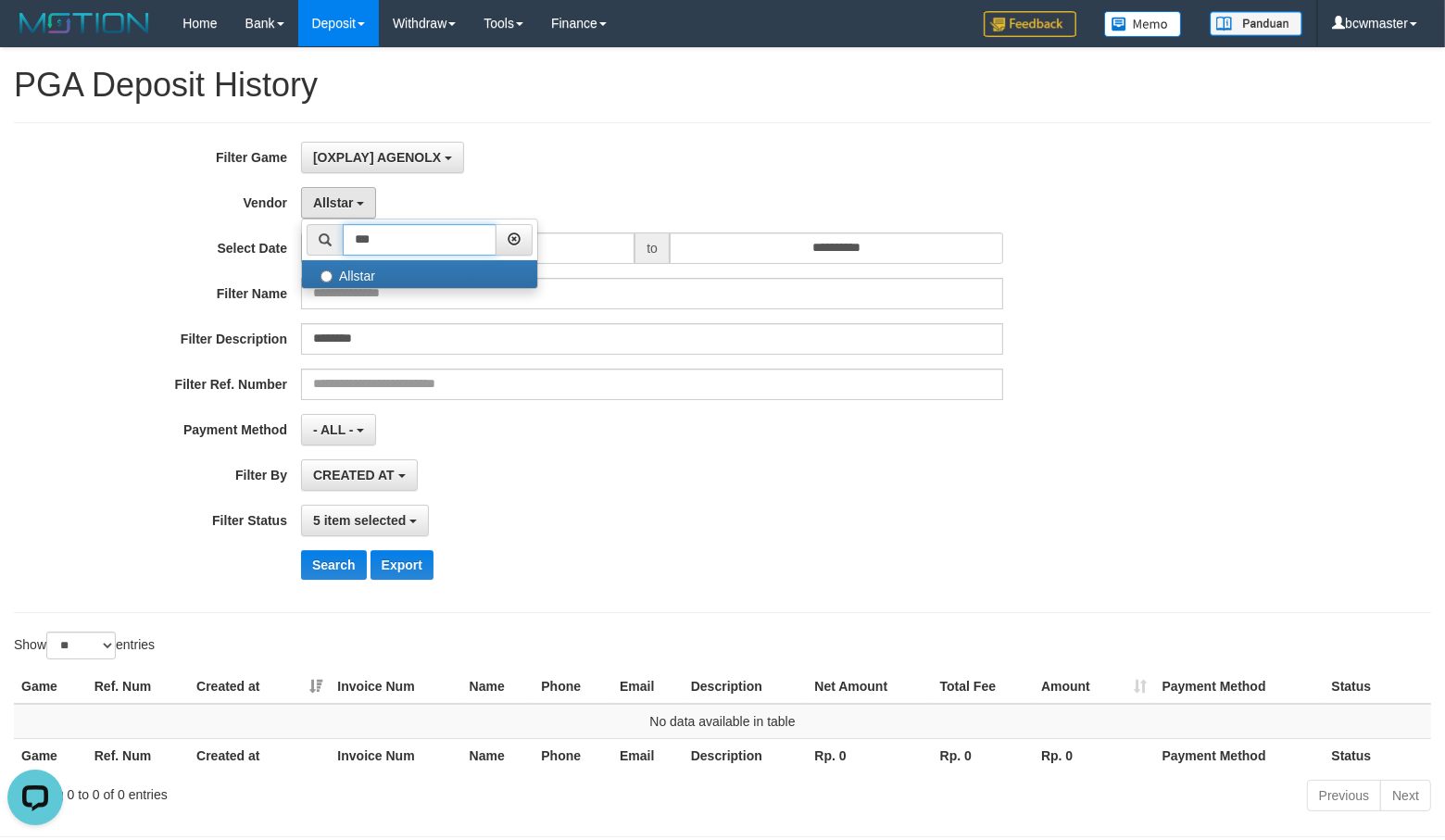 click on "***" at bounding box center [420, 240] 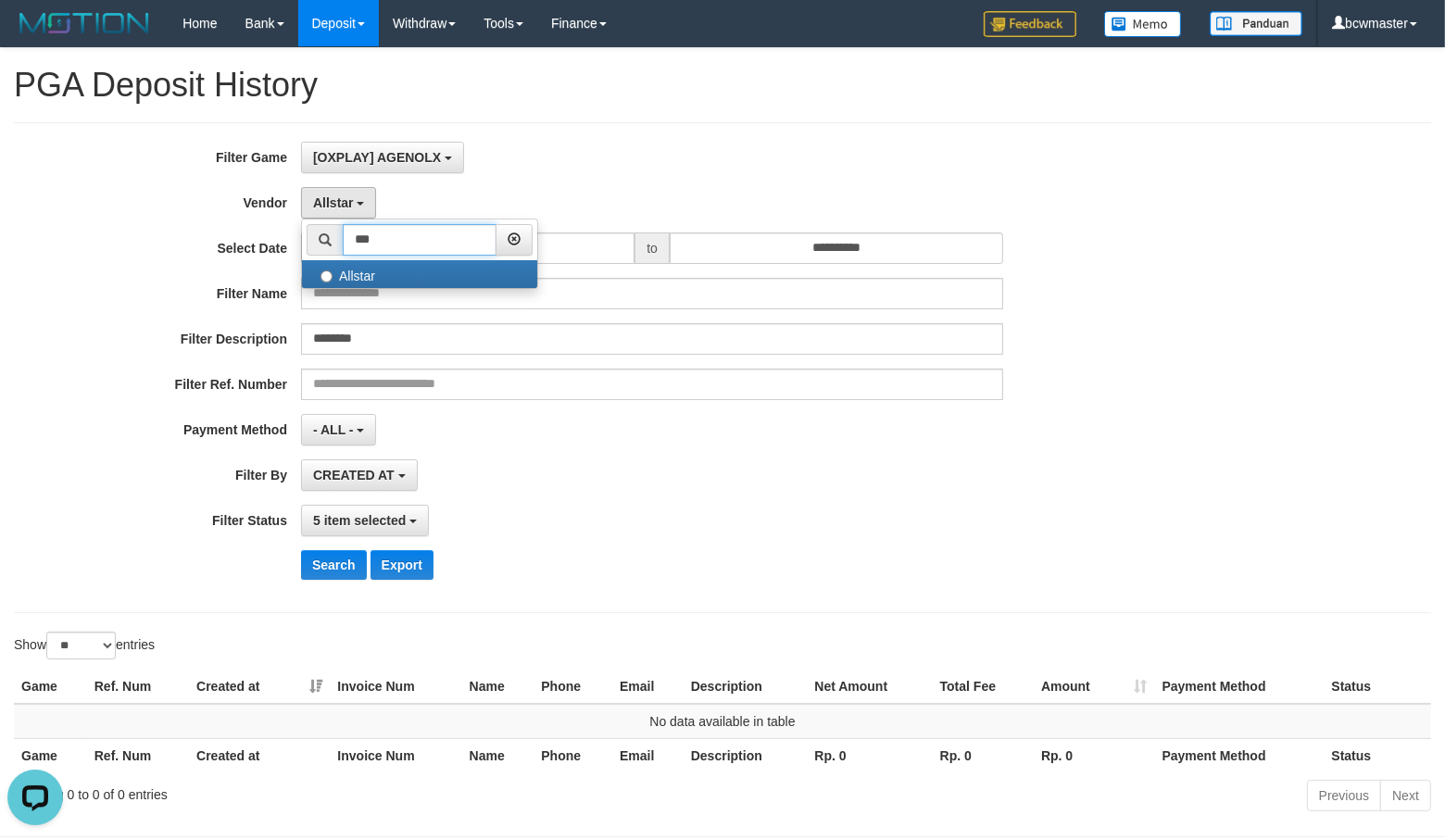 click on "***" at bounding box center [420, 240] 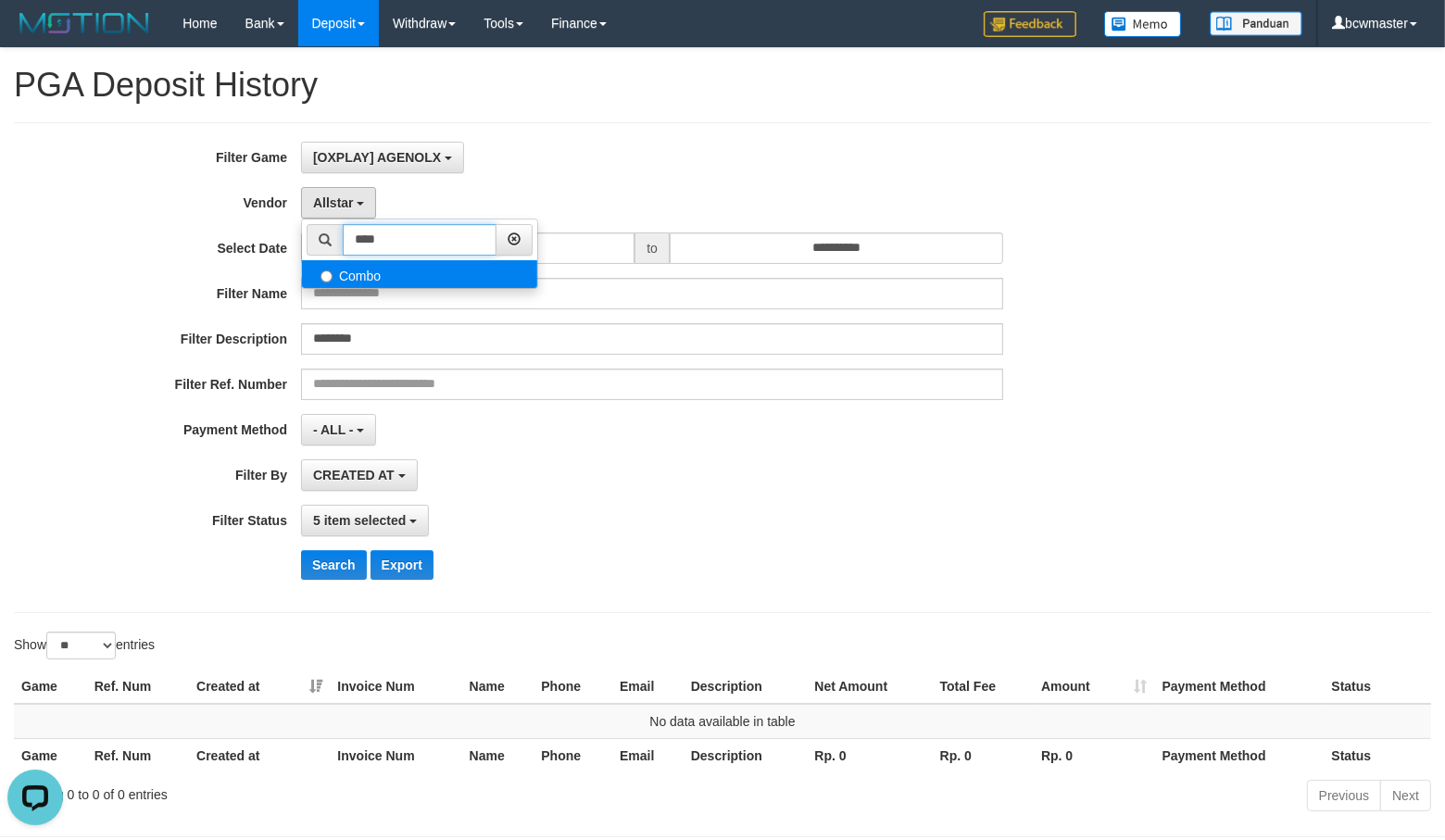type on "****" 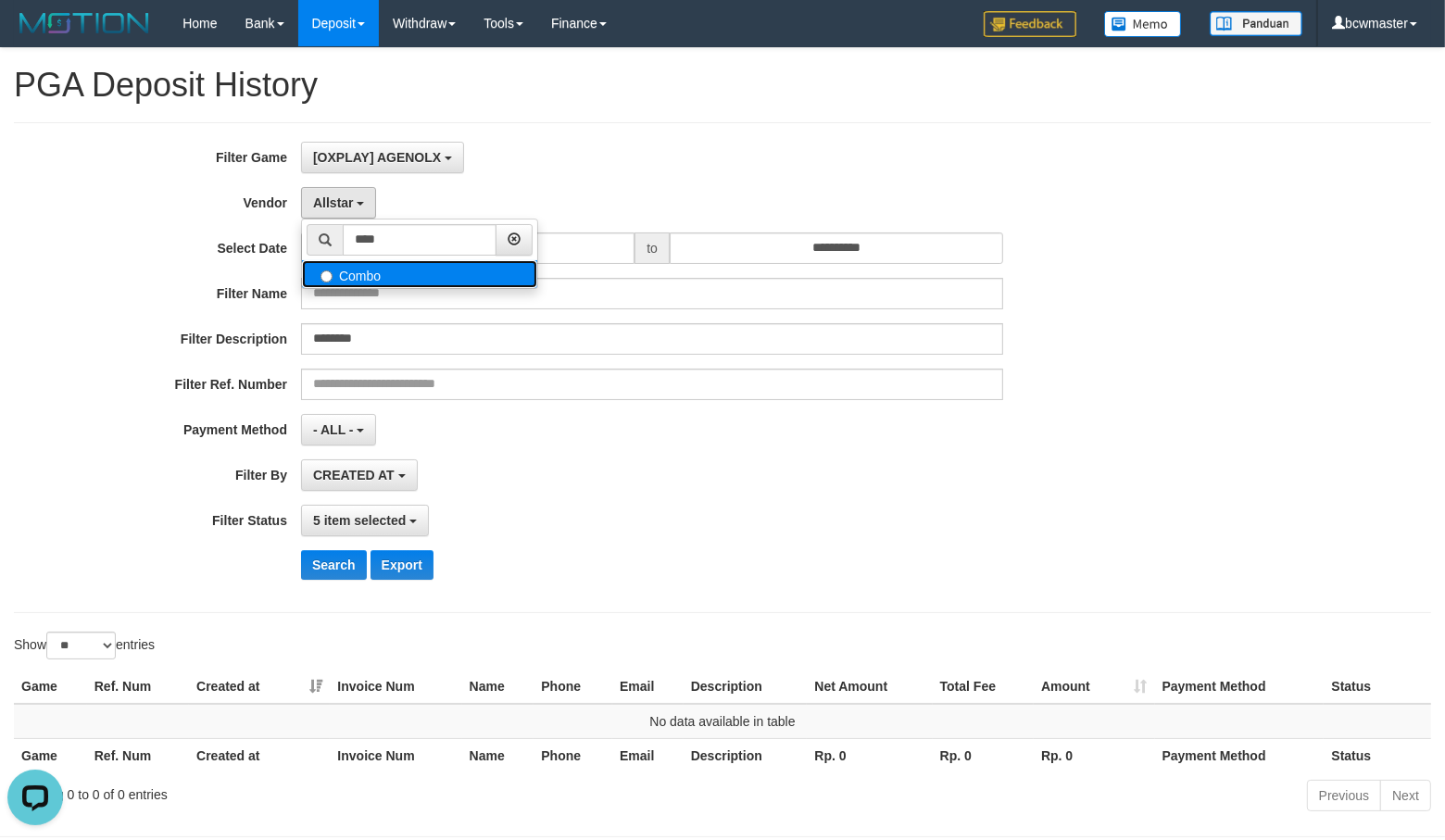 click on "Combo" at bounding box center [420, 274] 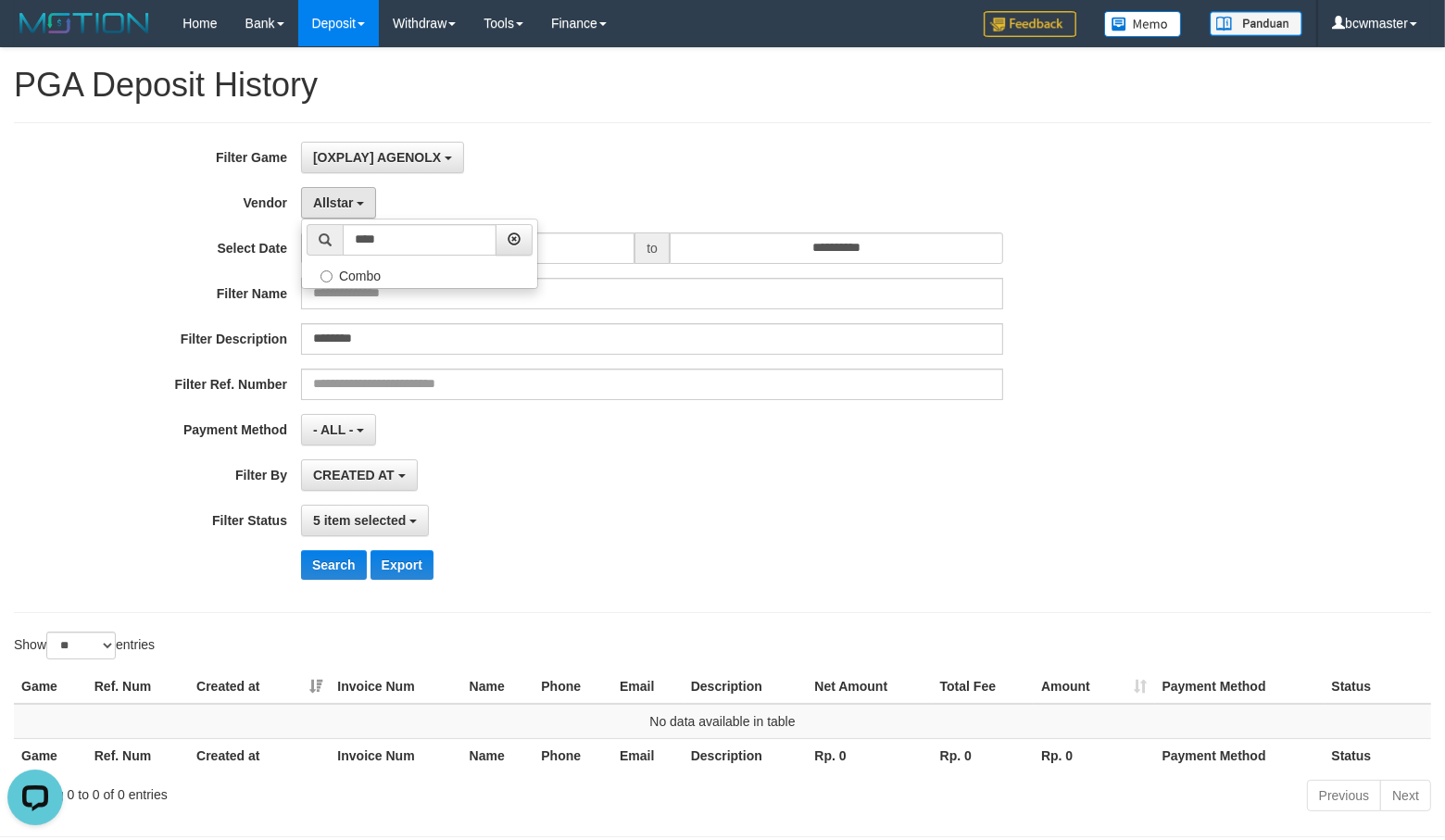 select on "**********" 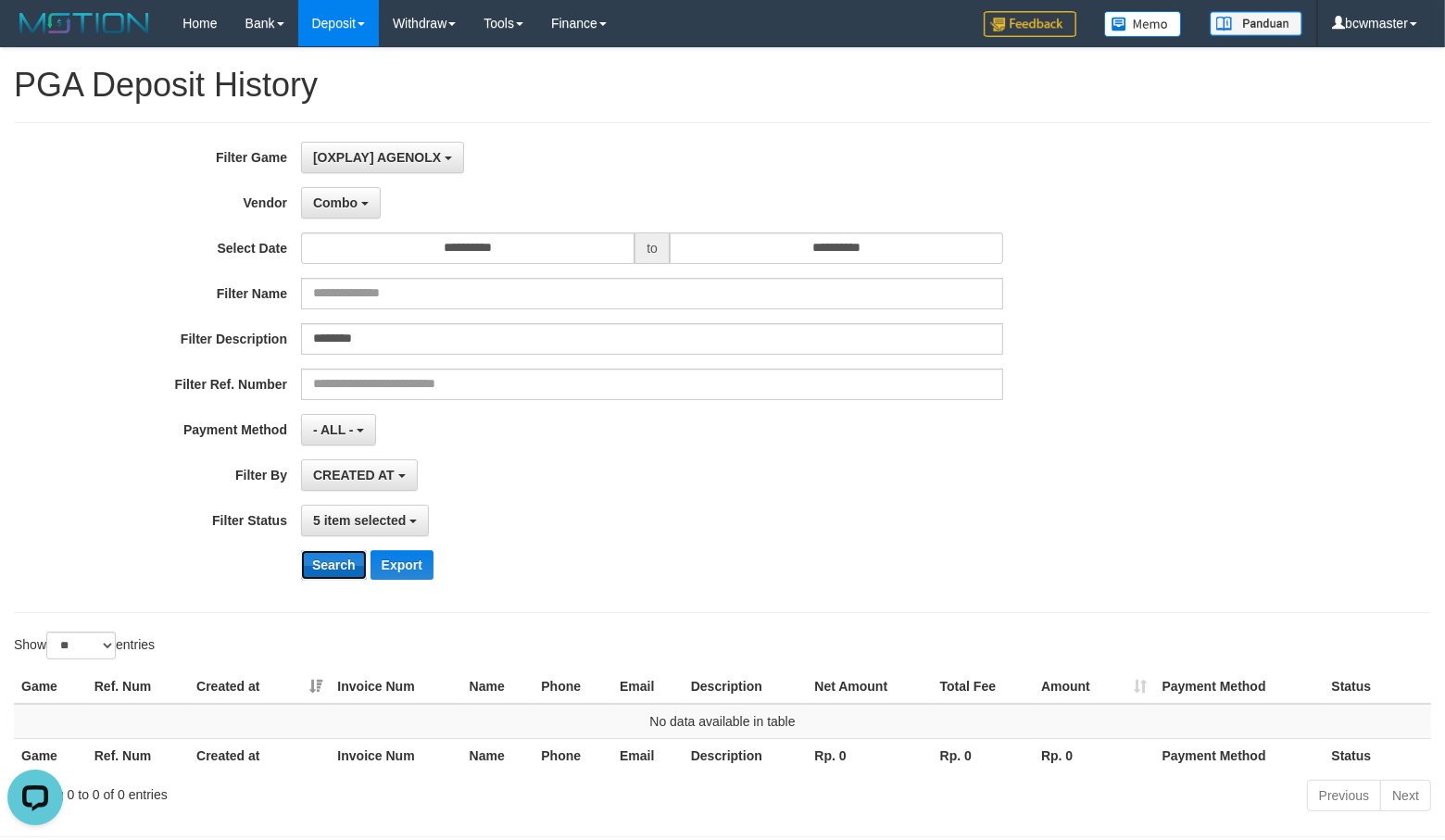 click on "Search" at bounding box center (333, 565) 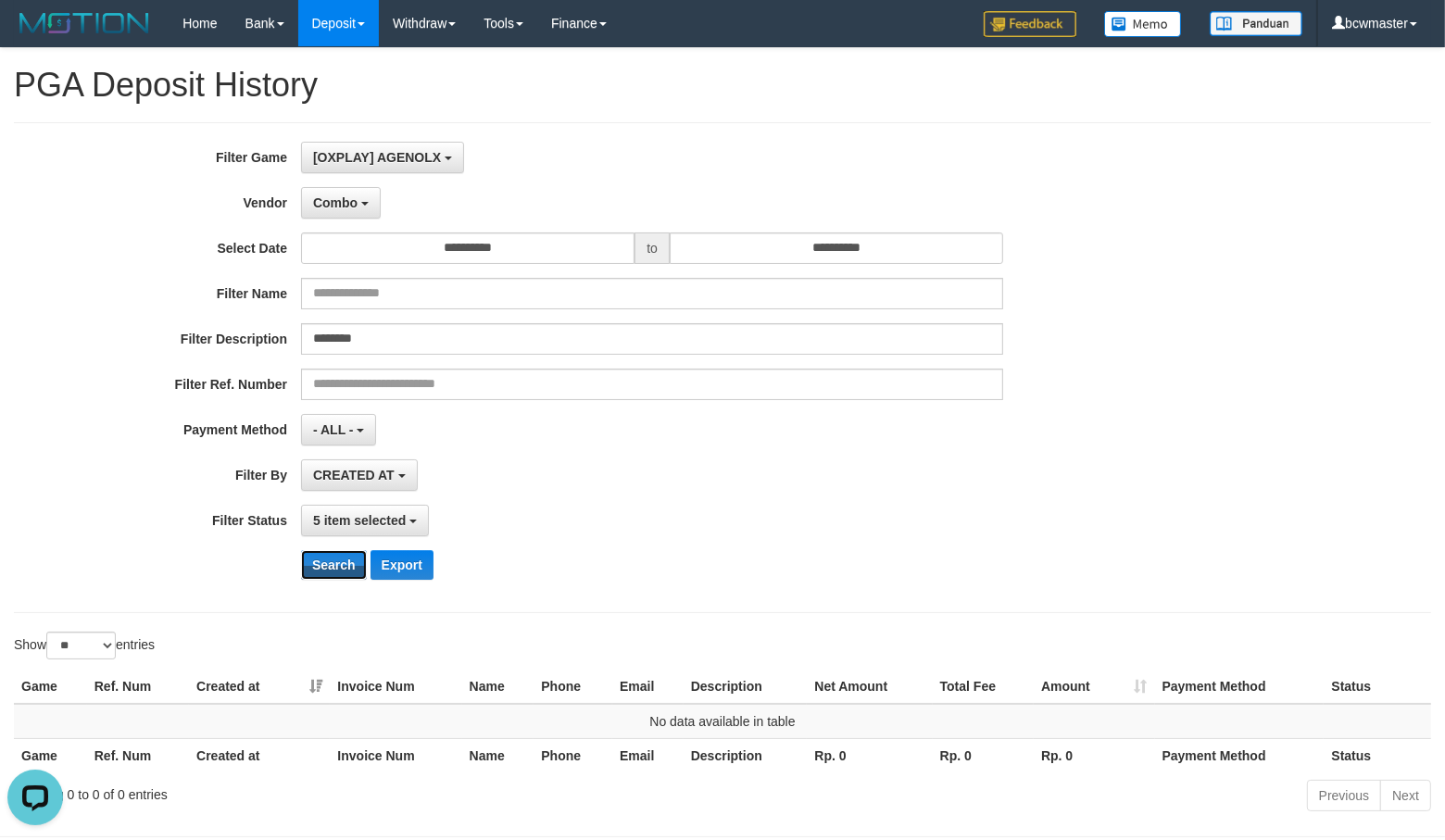 type 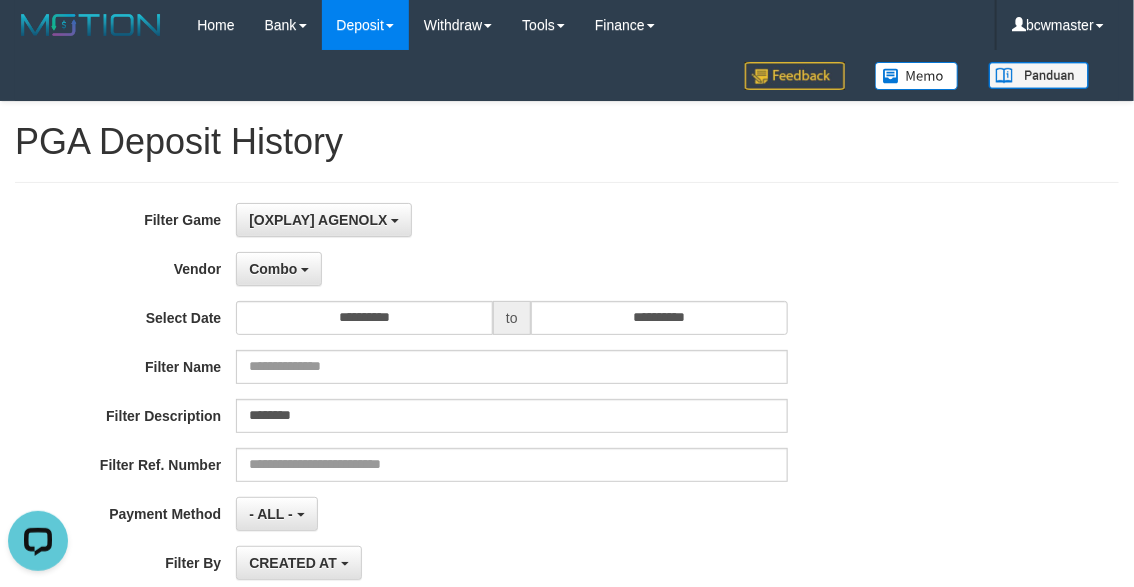 drag, startPoint x: 900, startPoint y: 228, endPoint x: 872, endPoint y: 218, distance: 29.732138 